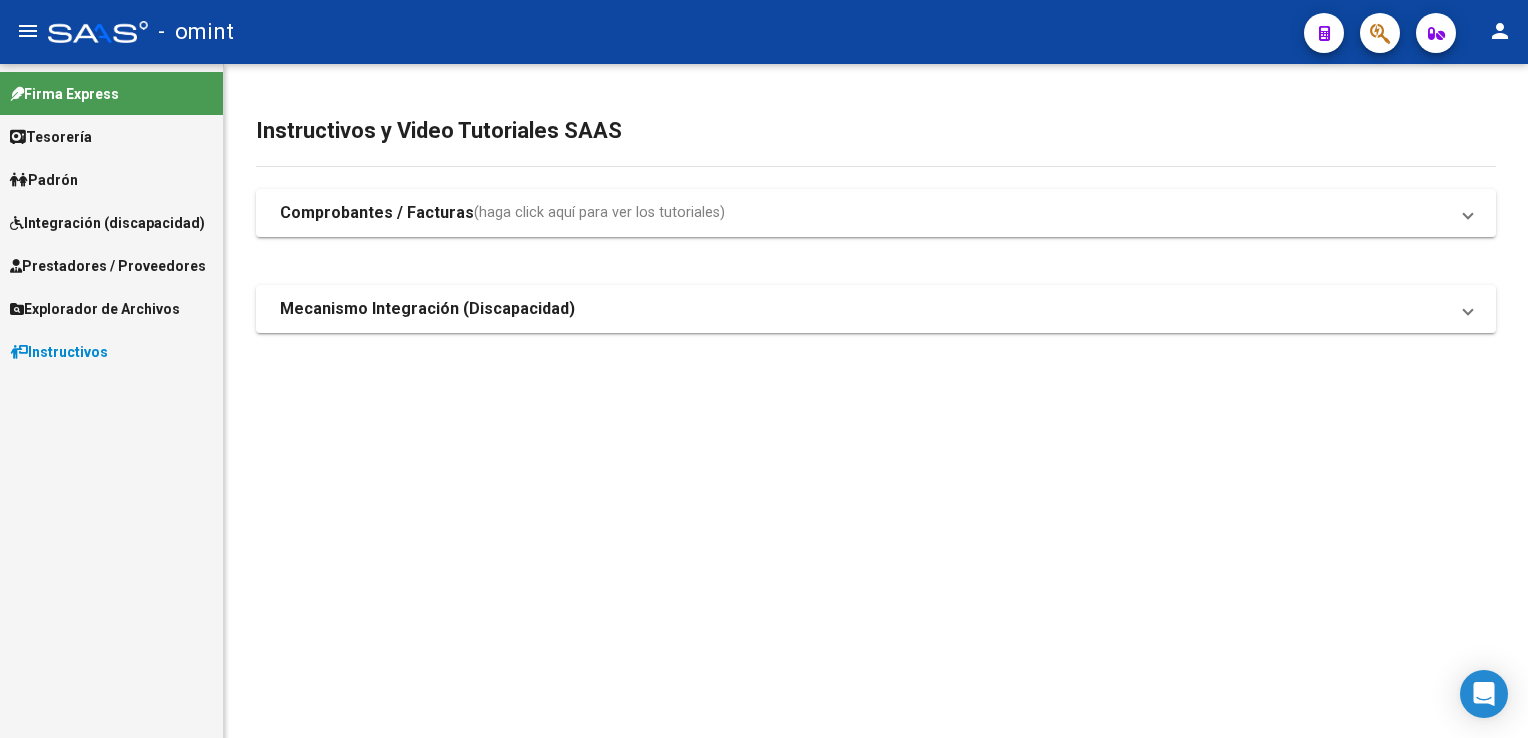 scroll, scrollTop: 0, scrollLeft: 0, axis: both 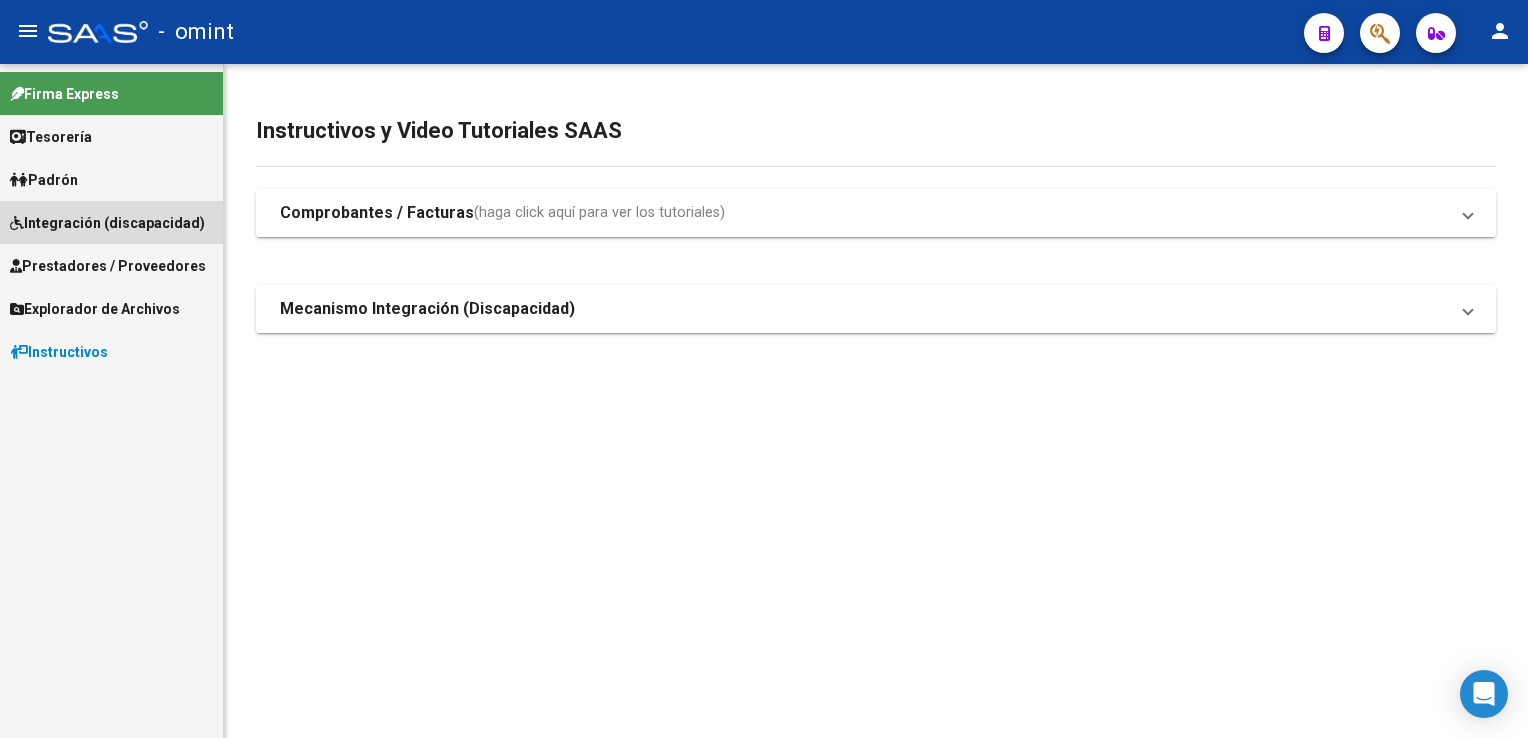 click on "Integración (discapacidad)" at bounding box center (111, 222) 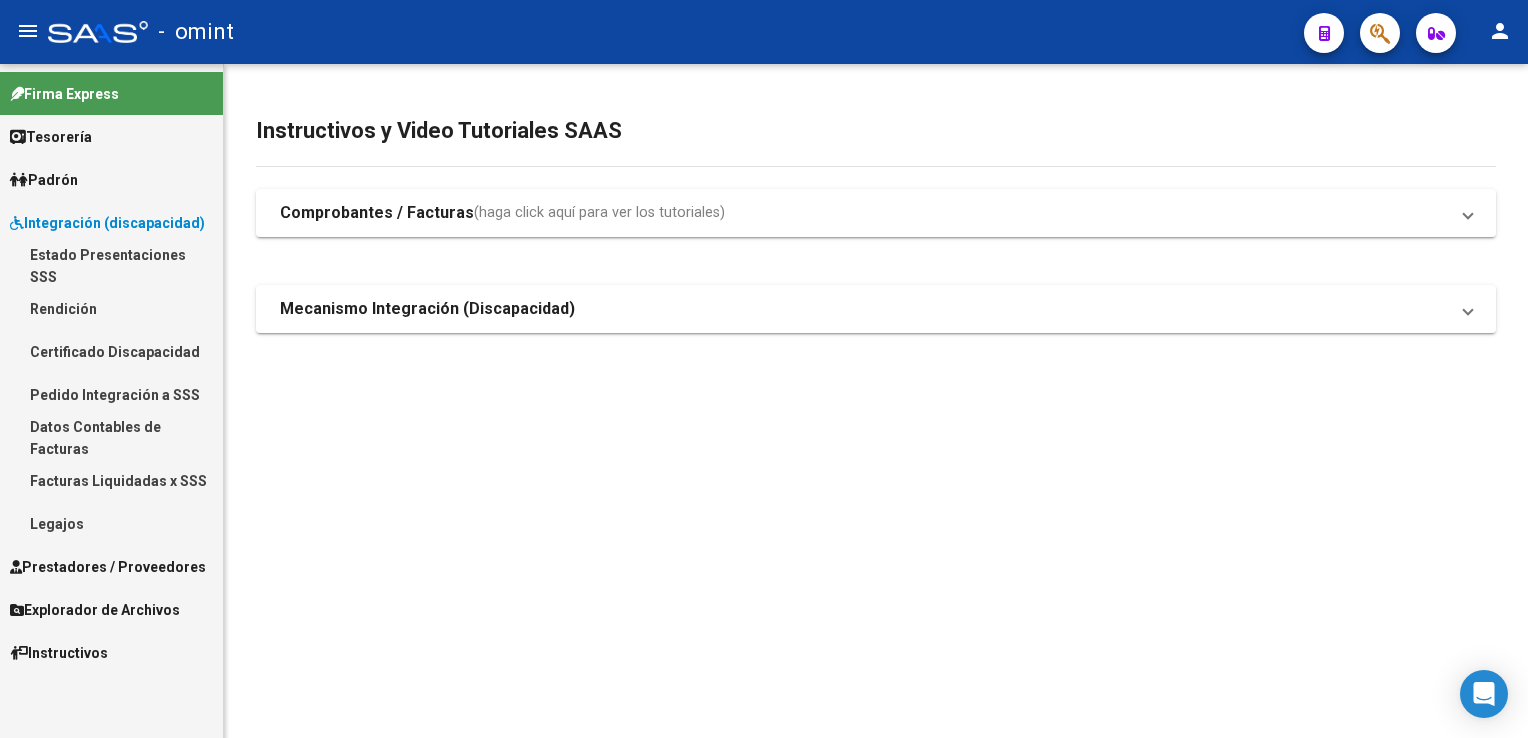 click on "Legajos" at bounding box center [111, 523] 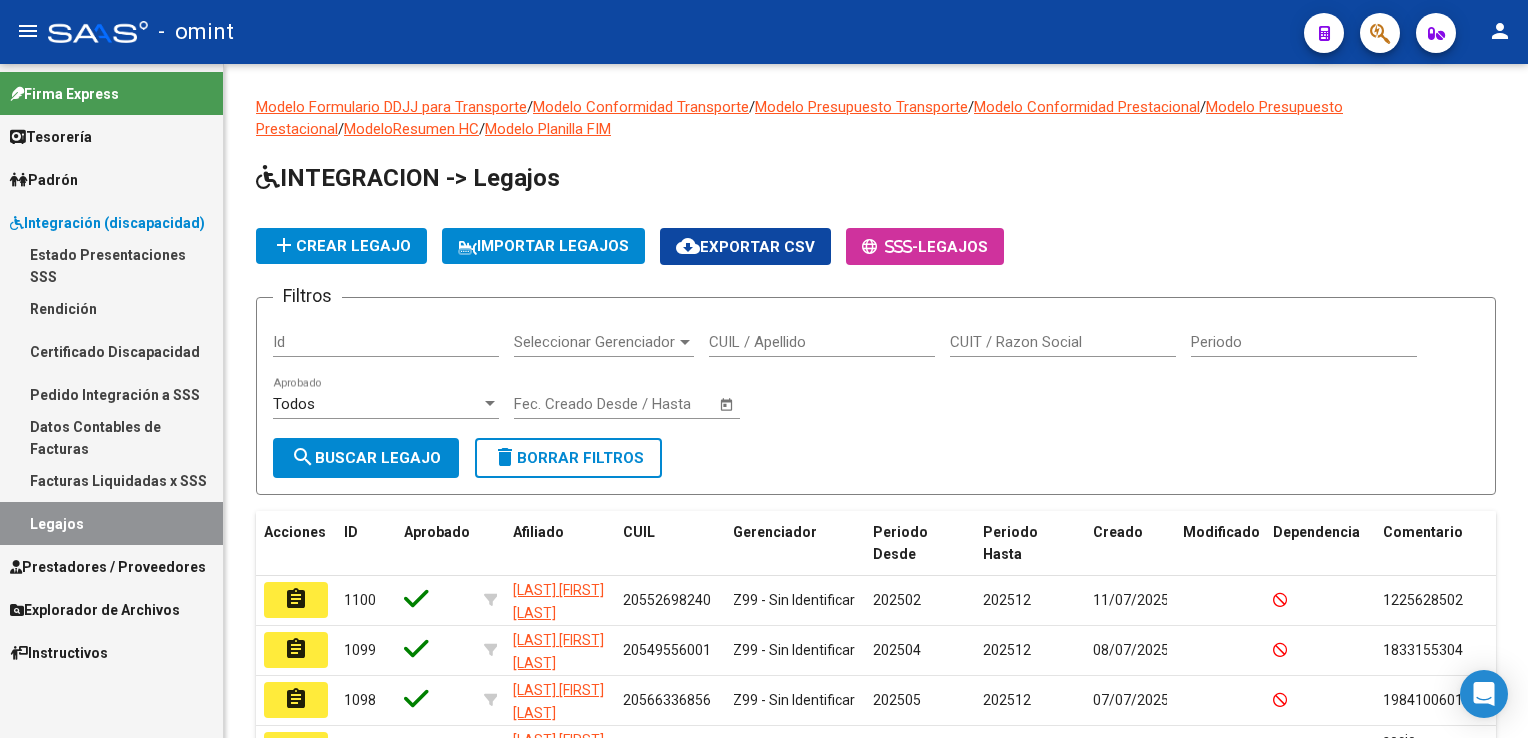 click on "CUIL / Apellido" at bounding box center [822, 342] 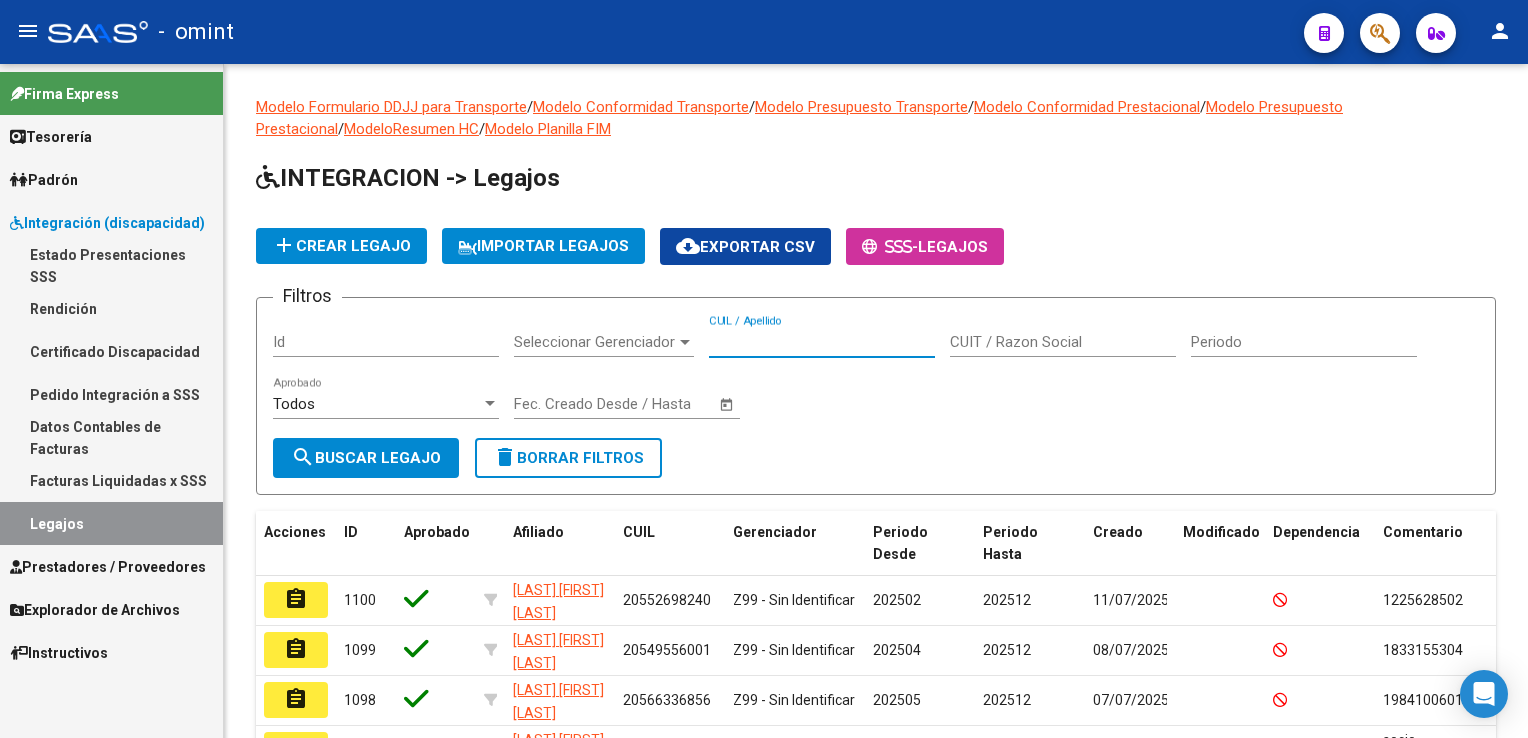paste on "1070646305" 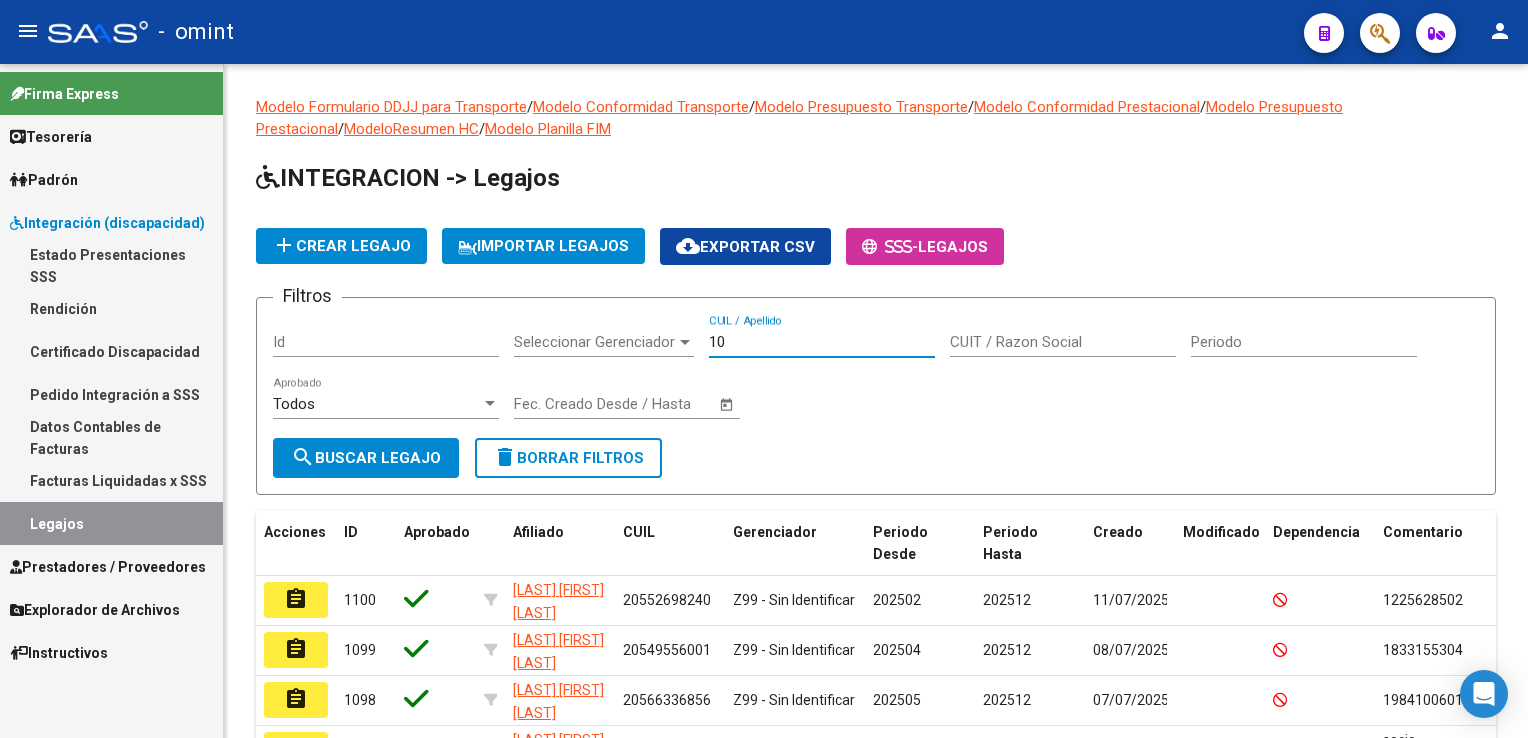 type on "1" 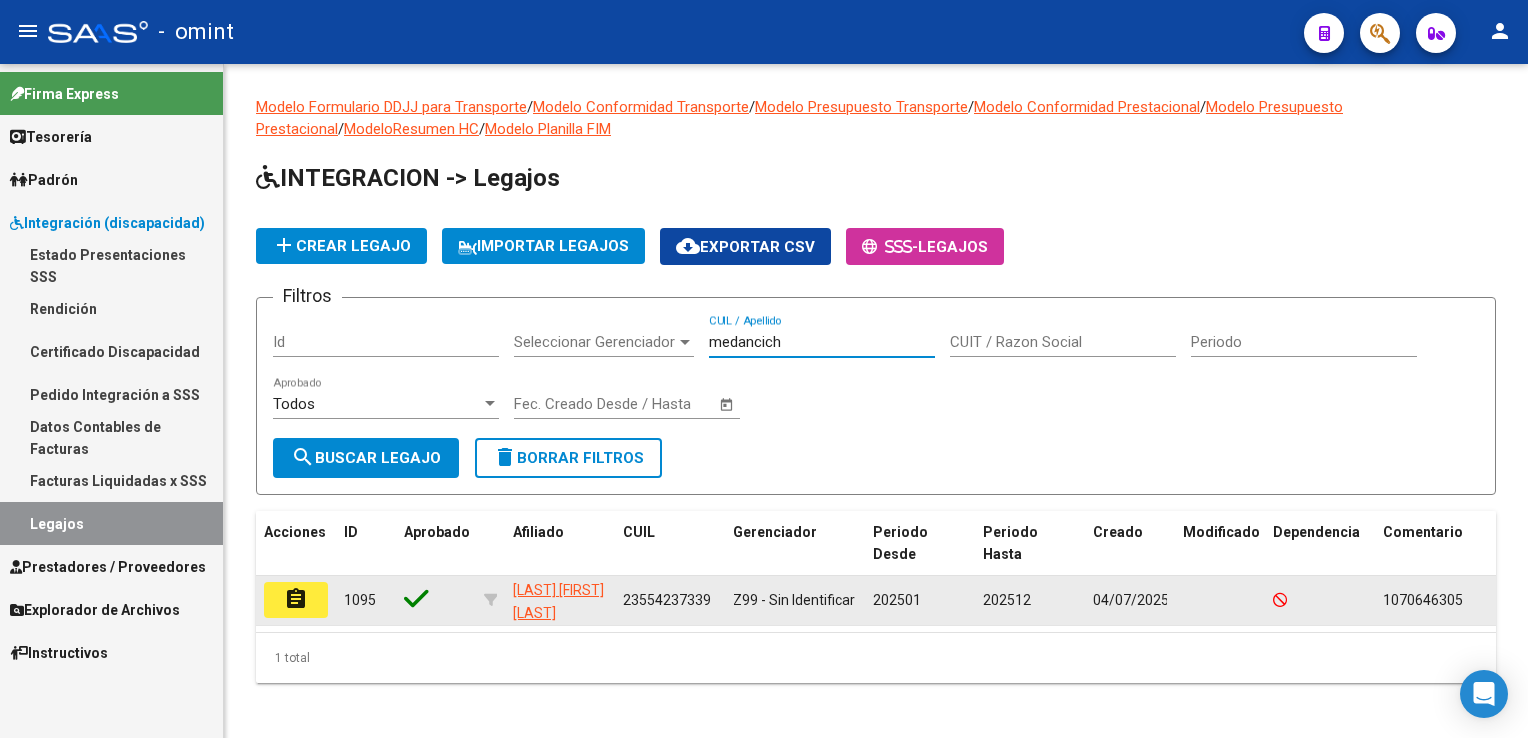 type on "medancich" 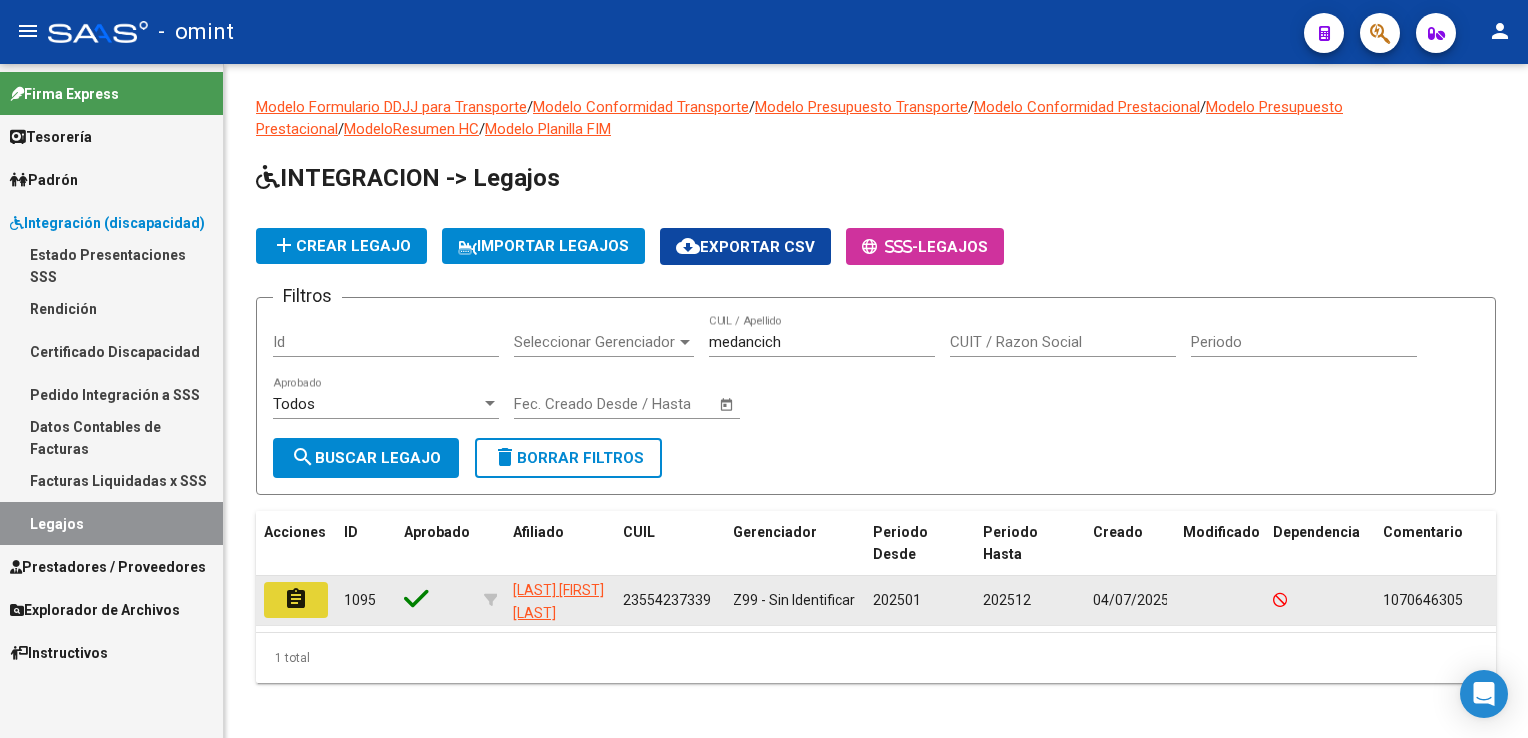 click on "assignment" 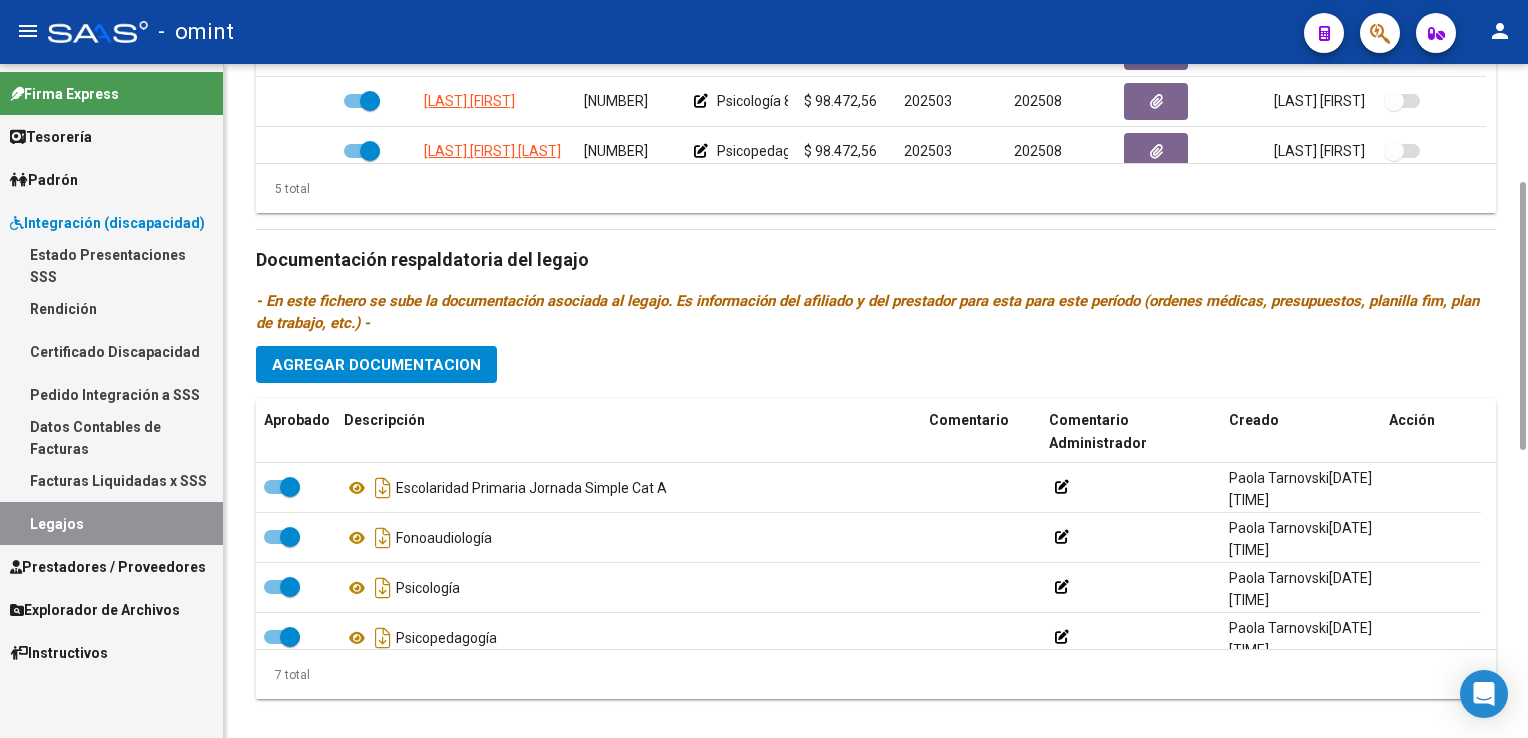 scroll, scrollTop: 800, scrollLeft: 0, axis: vertical 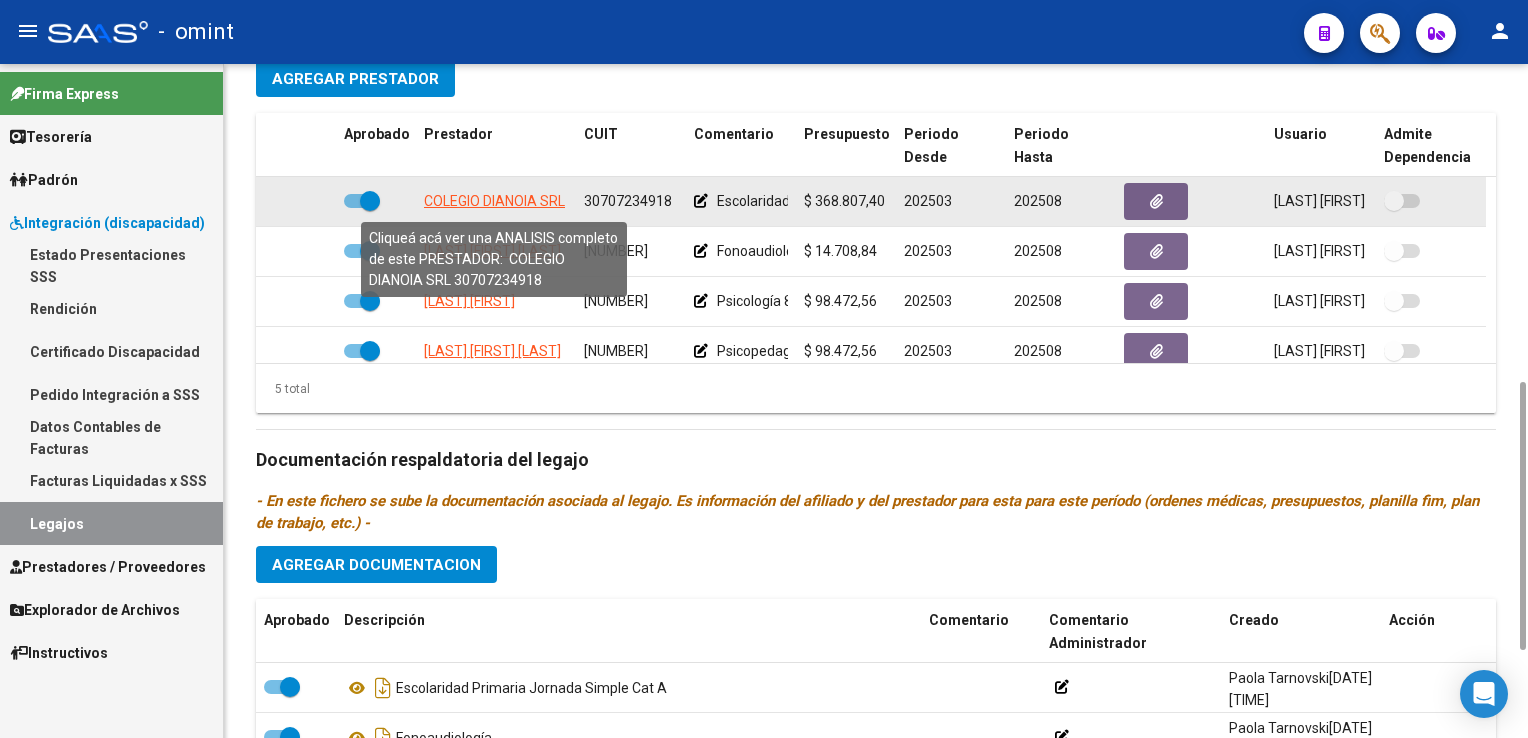 click on "COLEGIO DIANOIA SRL" 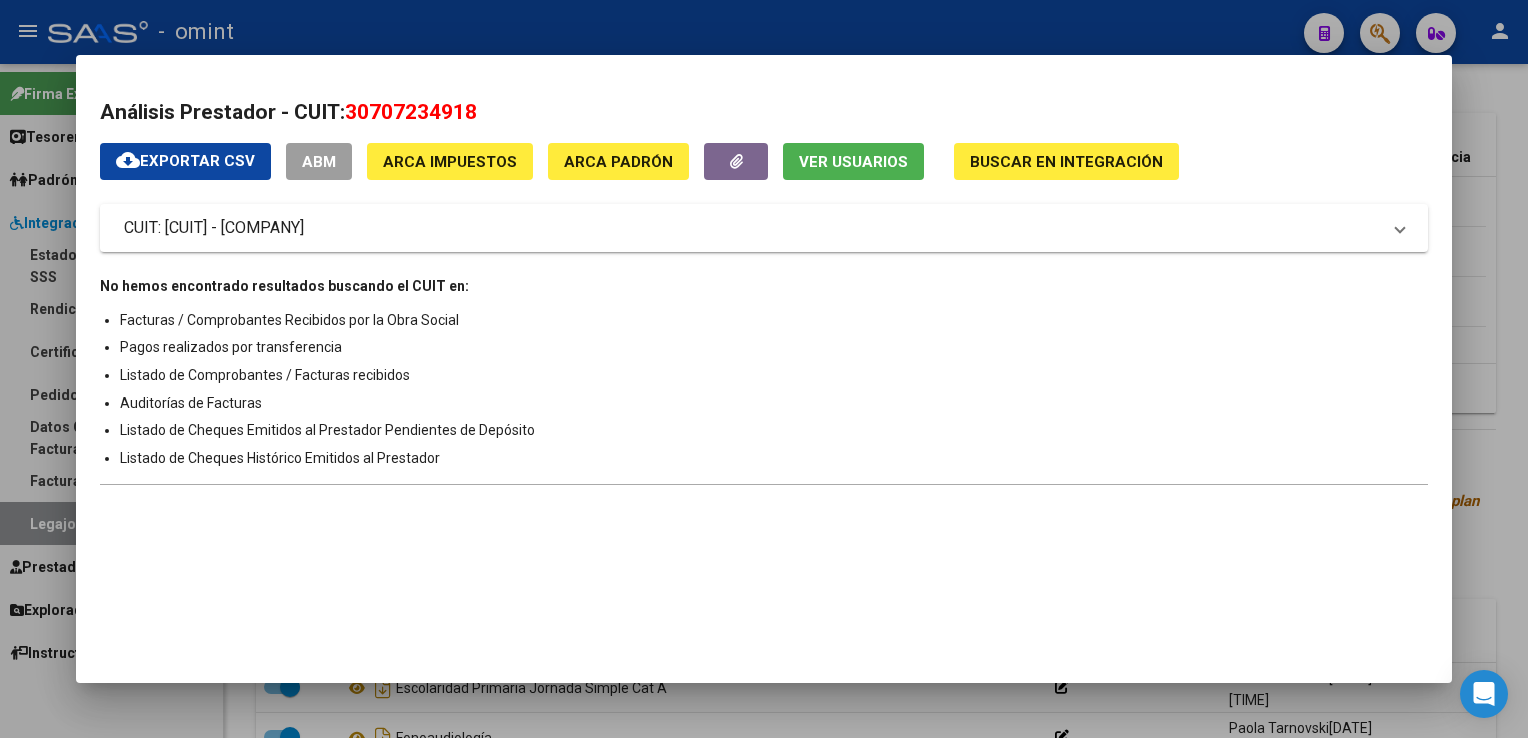 click at bounding box center [764, 369] 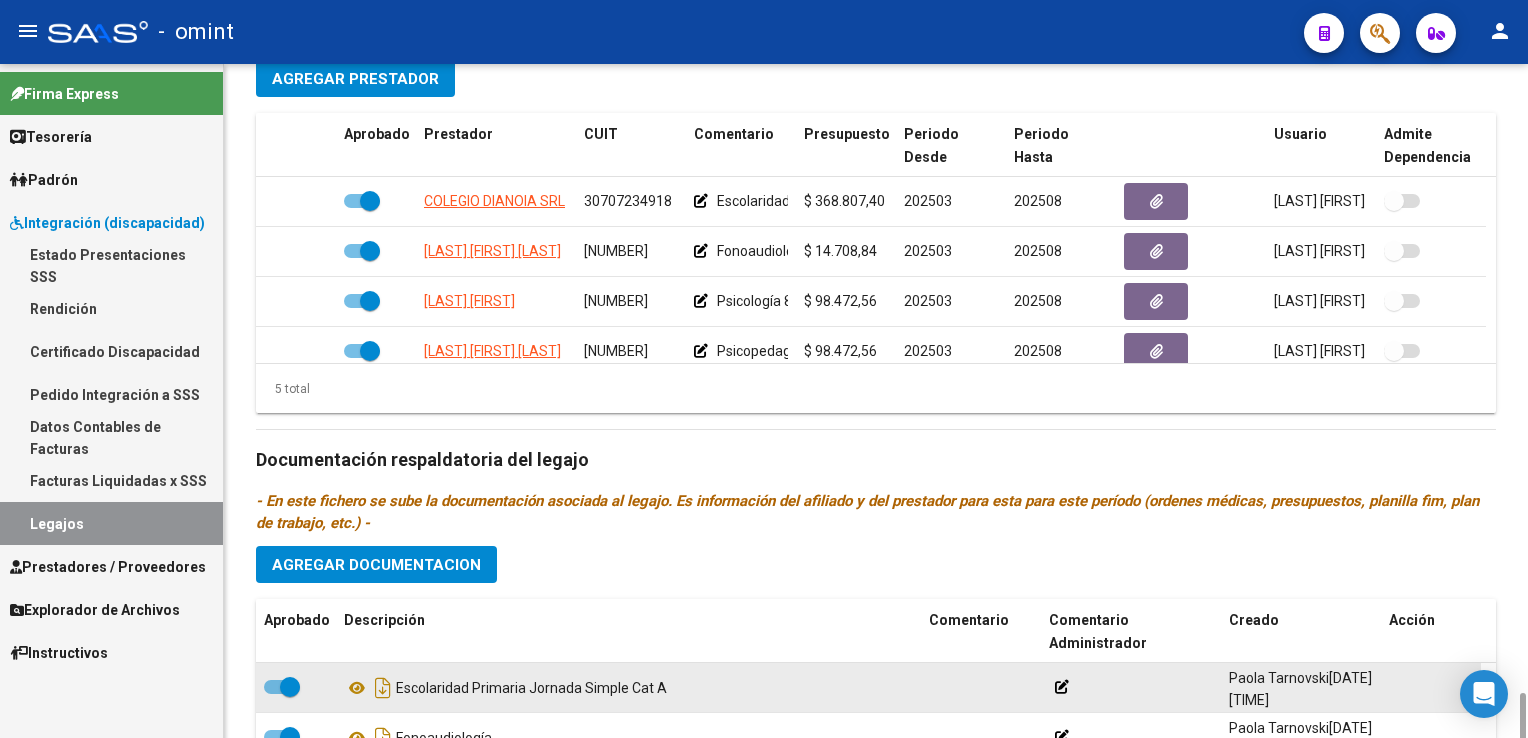 scroll, scrollTop: 1022, scrollLeft: 0, axis: vertical 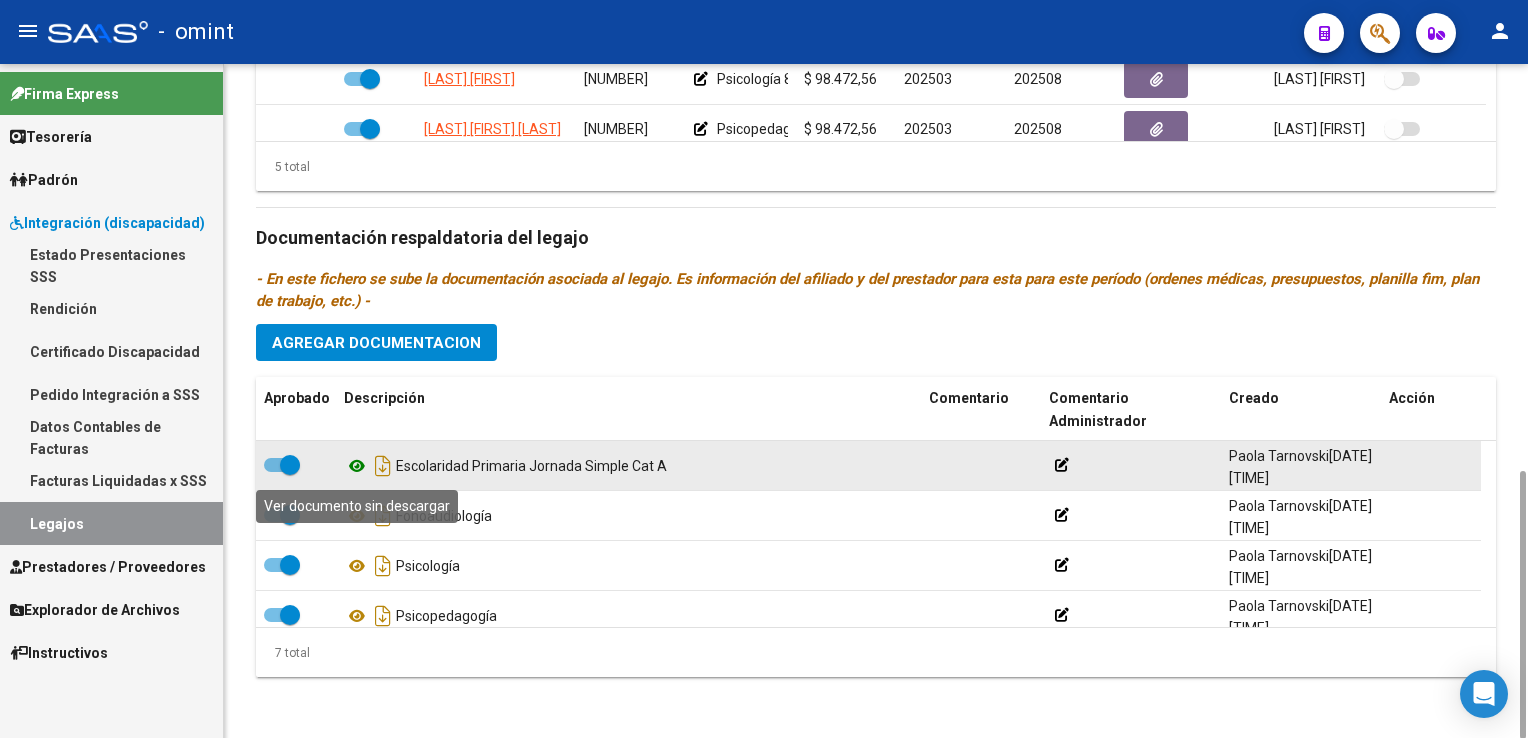click 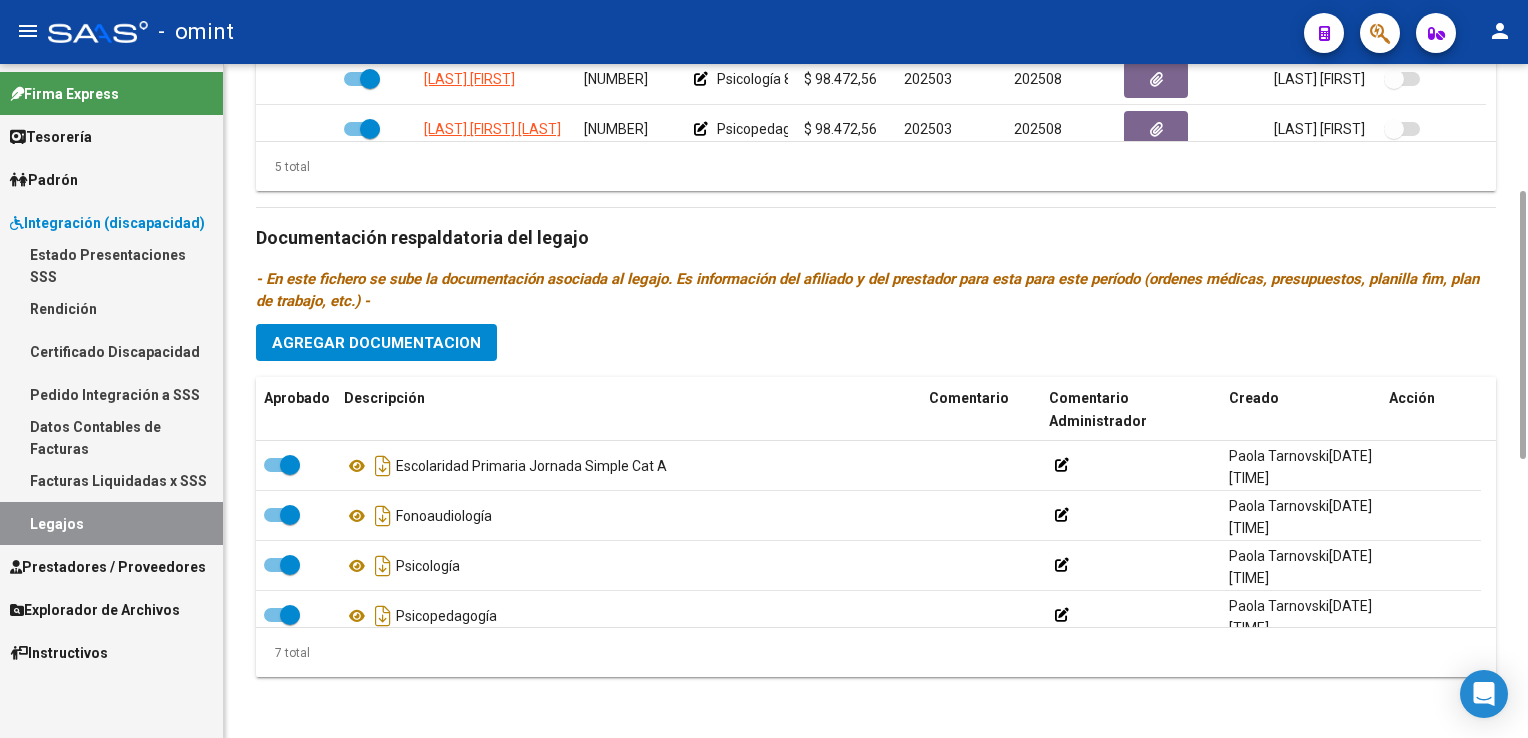scroll, scrollTop: 822, scrollLeft: 0, axis: vertical 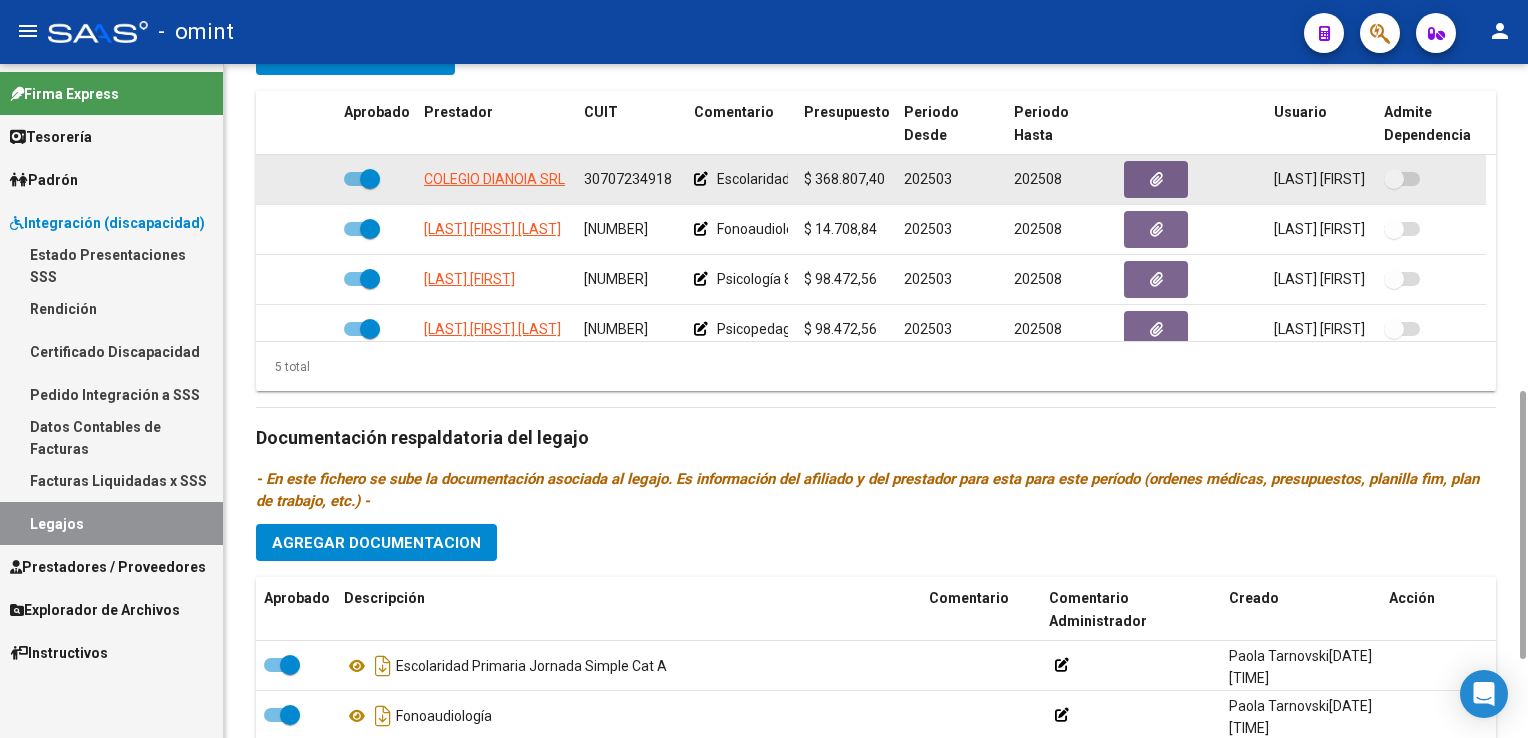click on "30707234918" 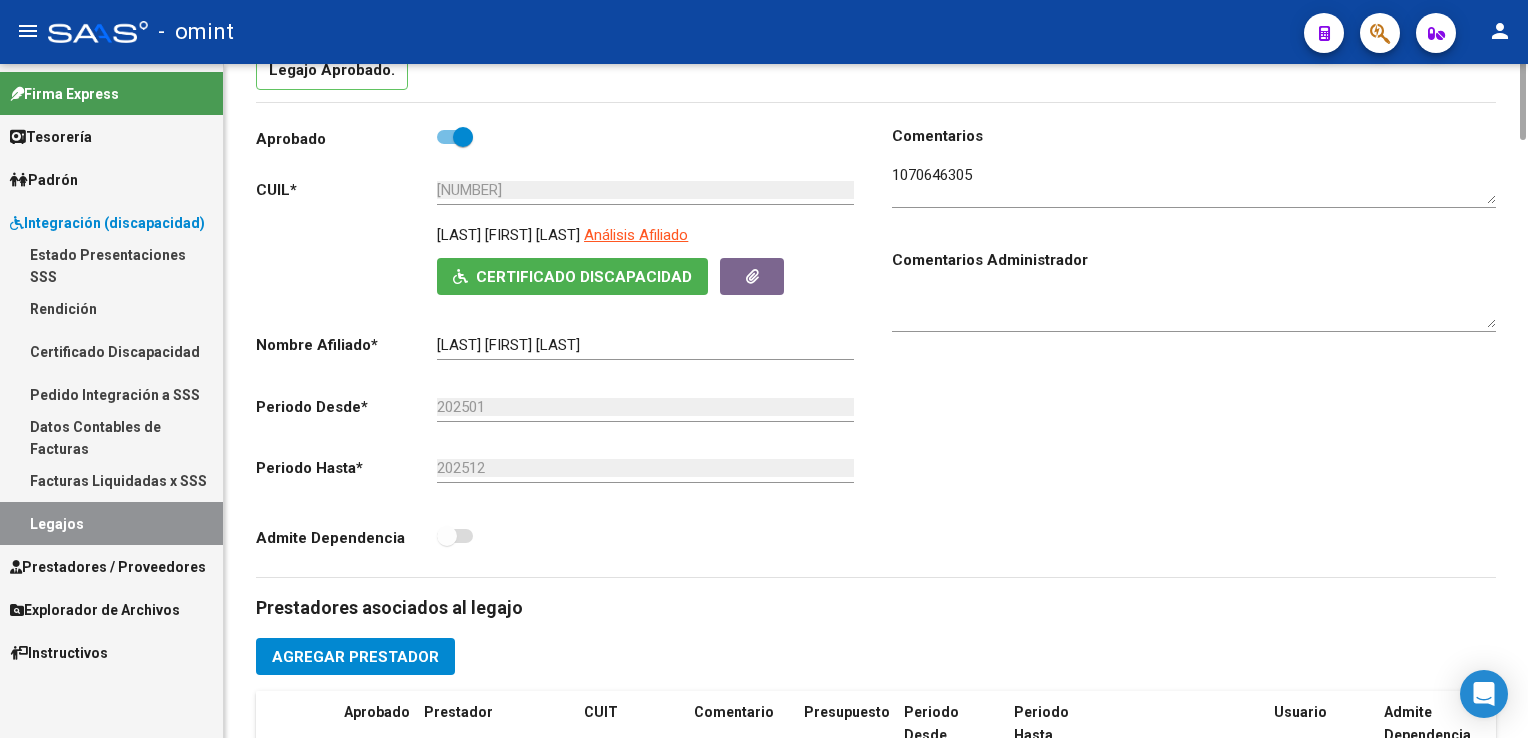 scroll, scrollTop: 22, scrollLeft: 0, axis: vertical 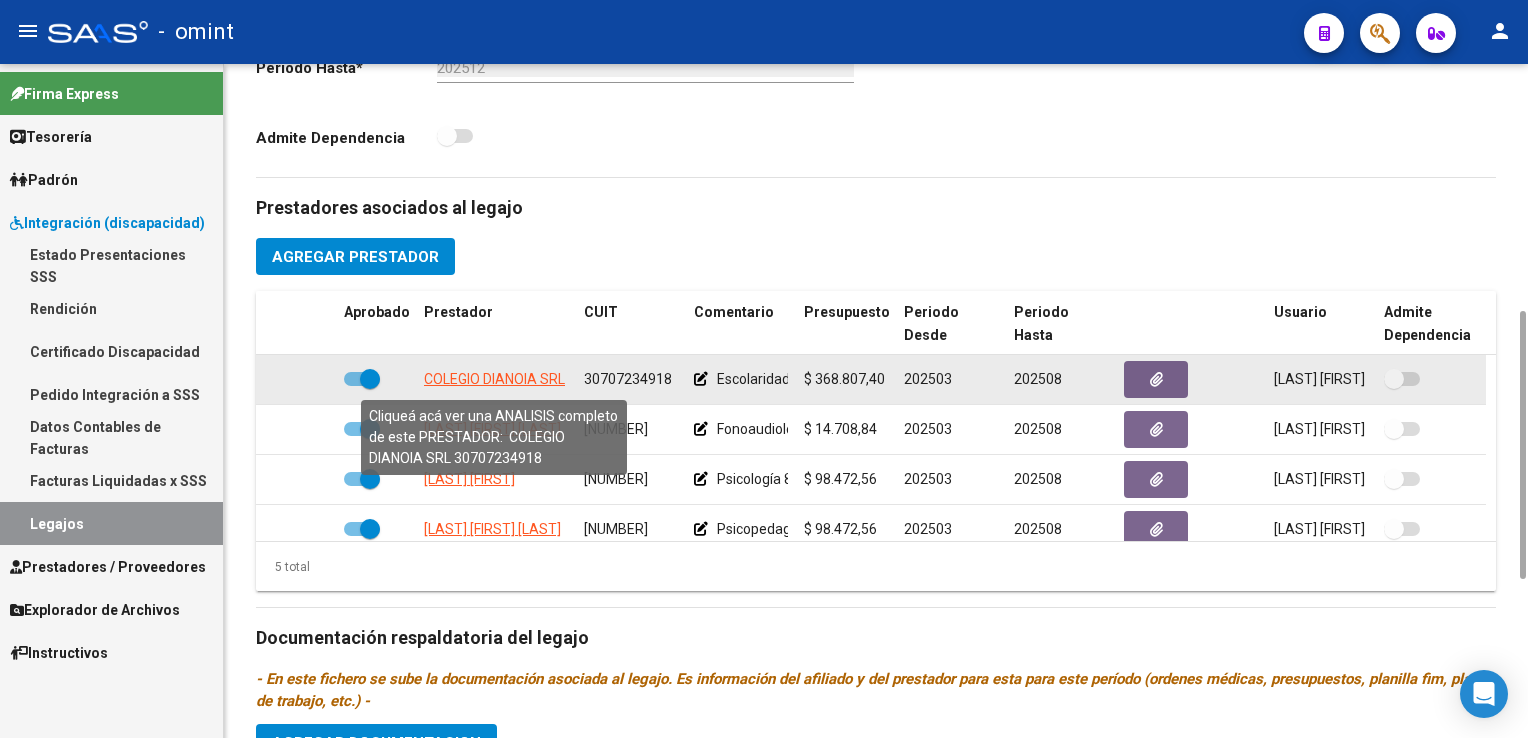 click on "COLEGIO DIANOIA SRL" 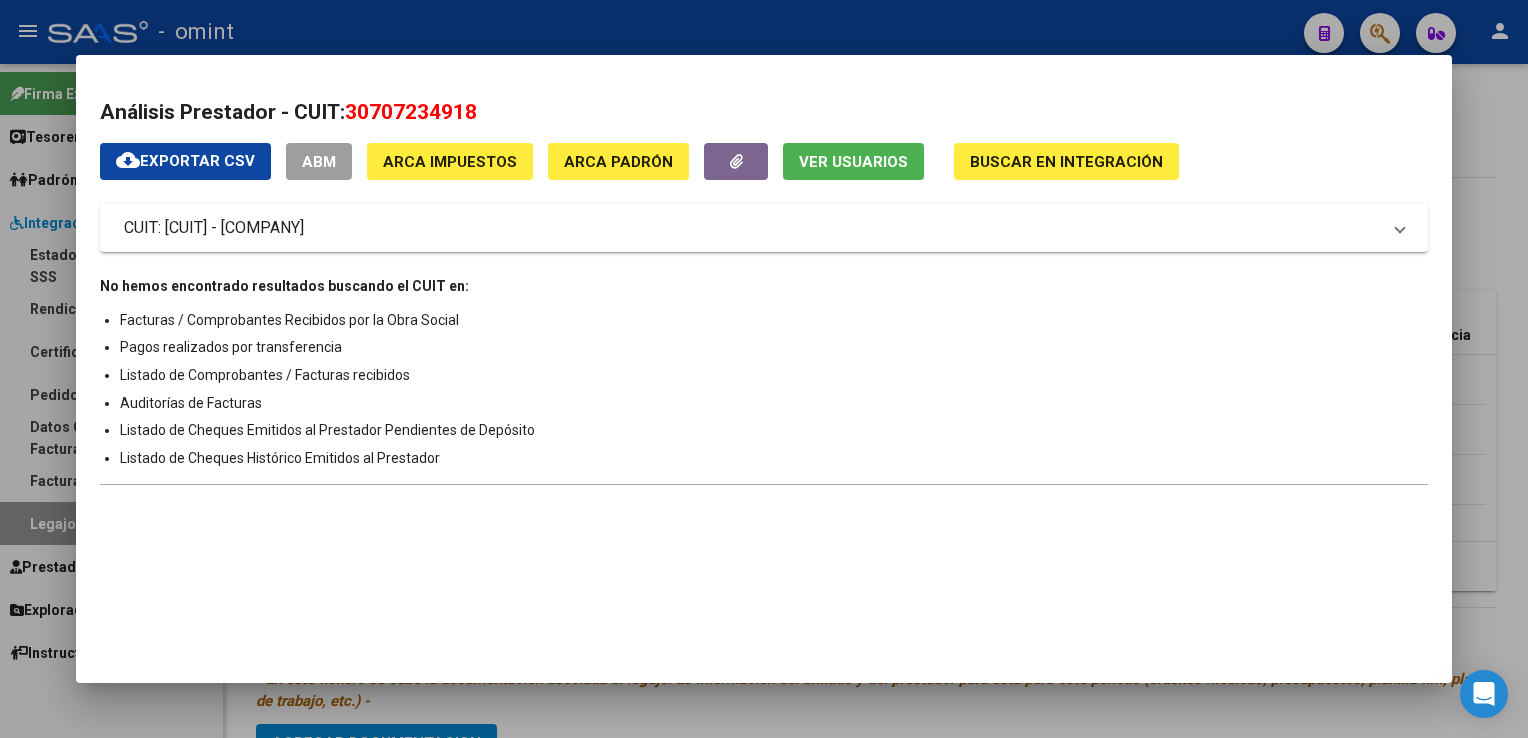 click at bounding box center (764, 369) 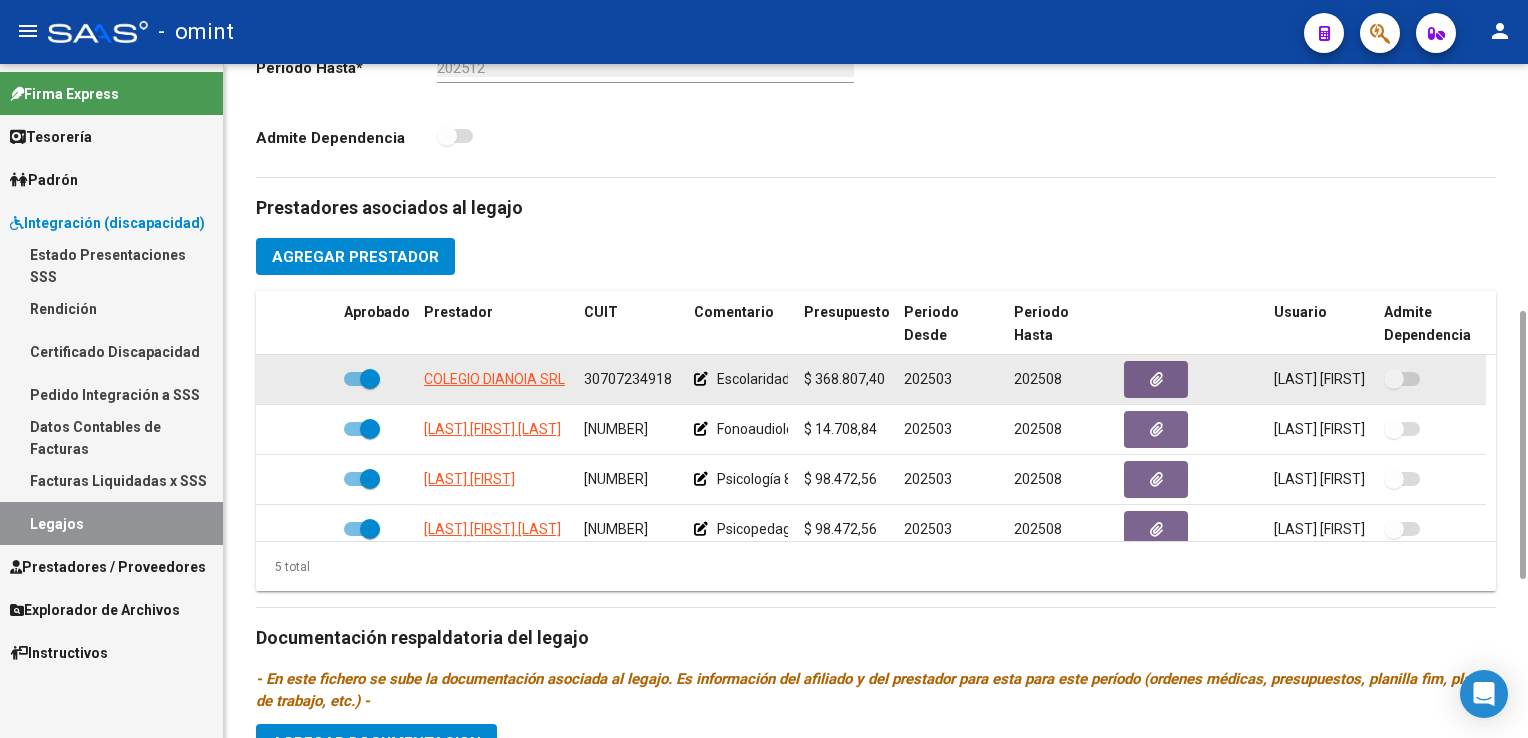click at bounding box center (370, 379) 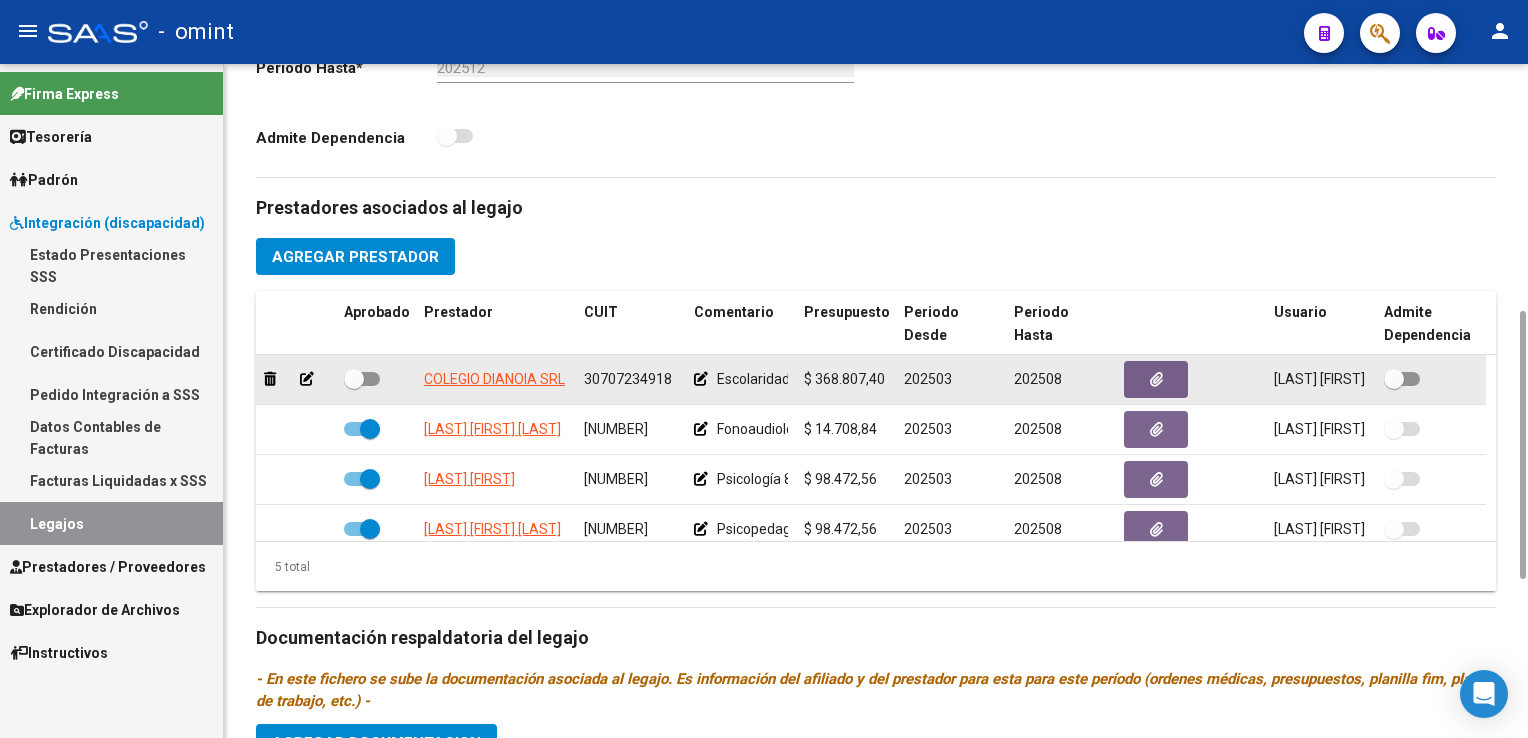 click 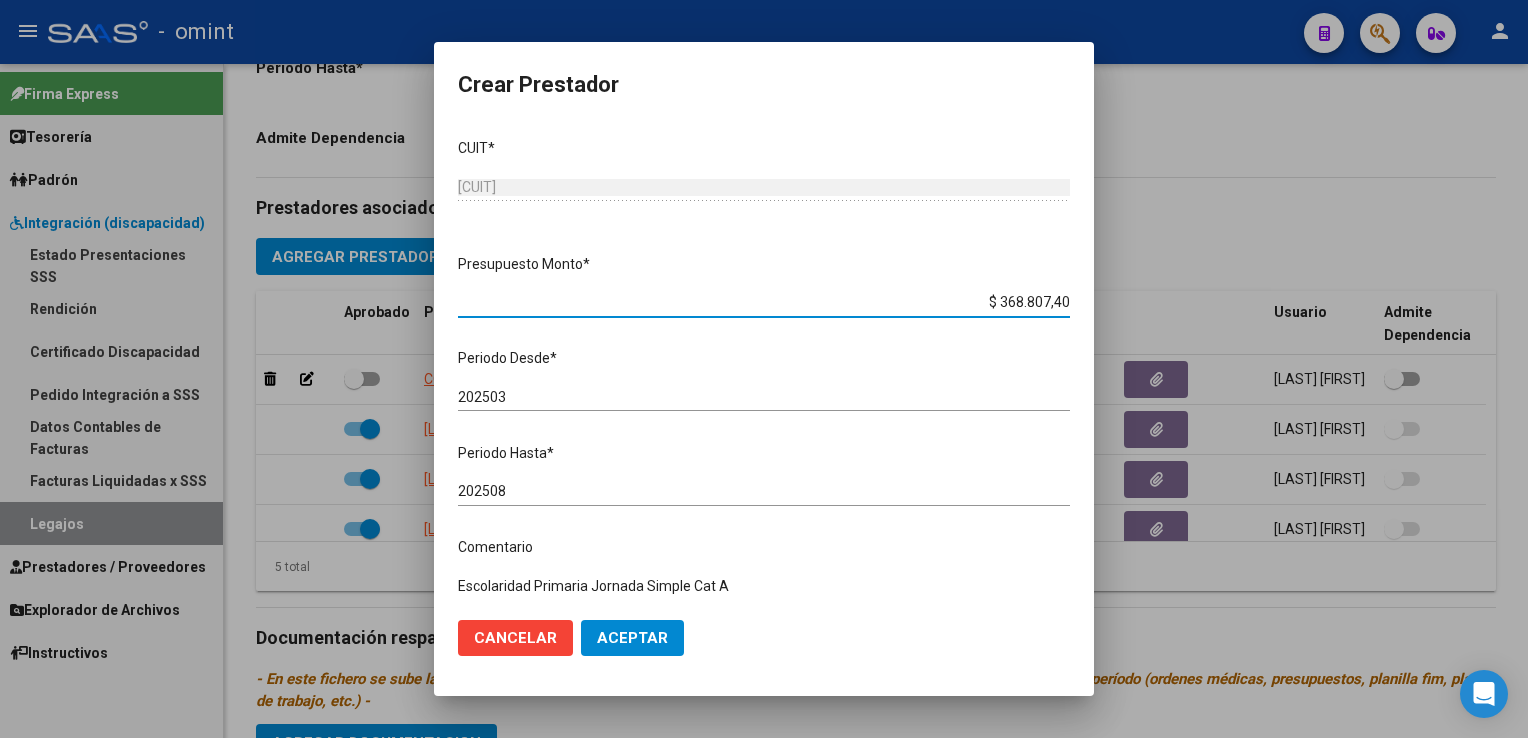 click on "202503" at bounding box center (764, 397) 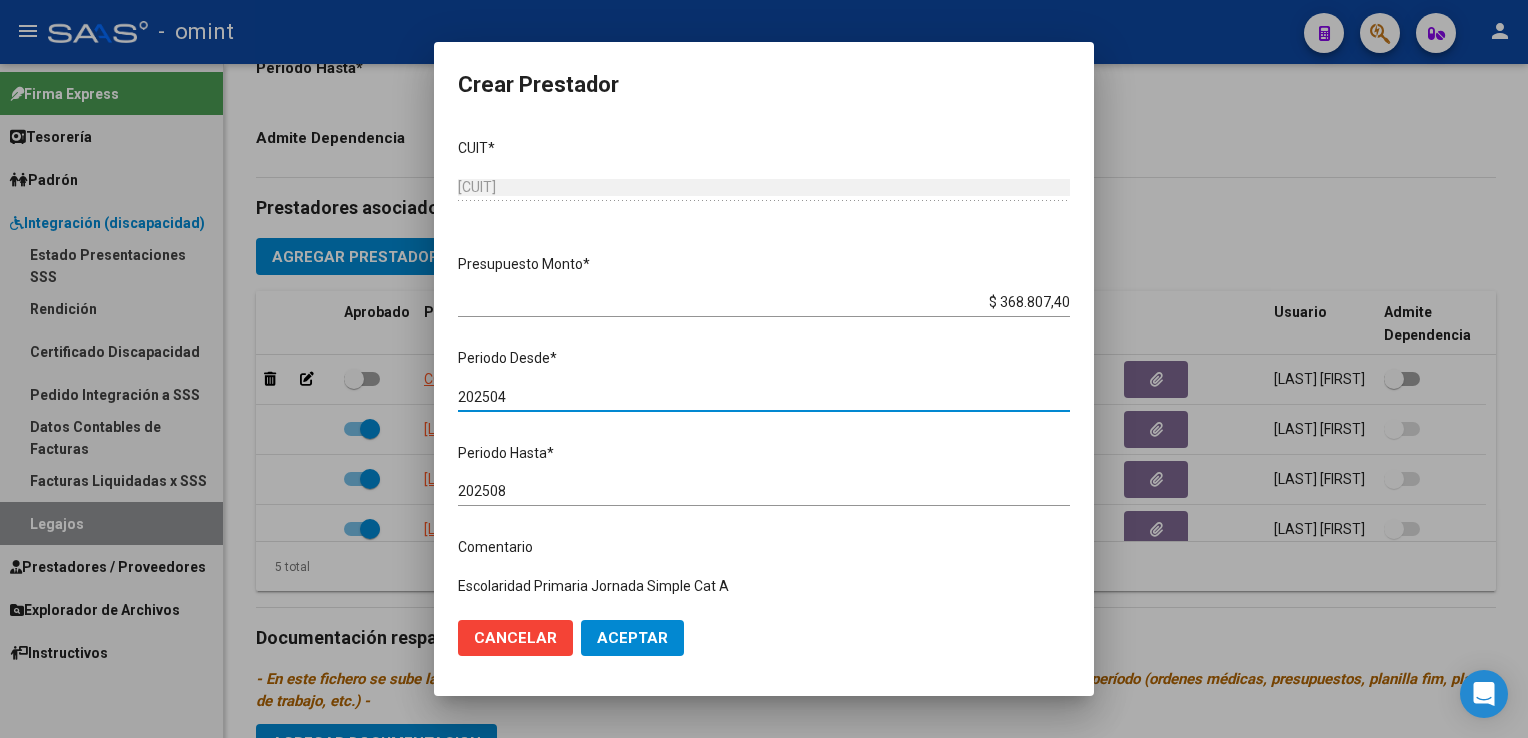 type on "202504" 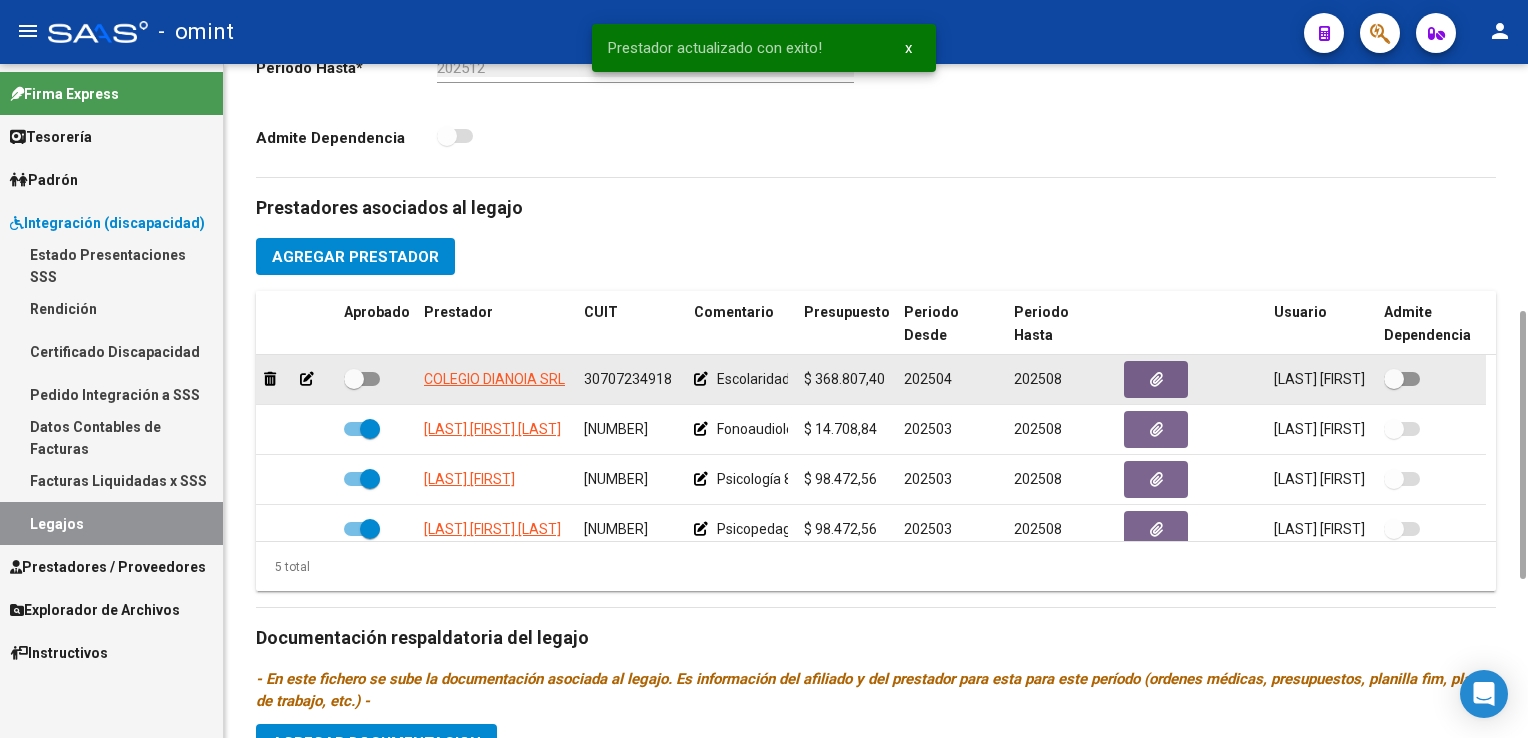 click at bounding box center [362, 379] 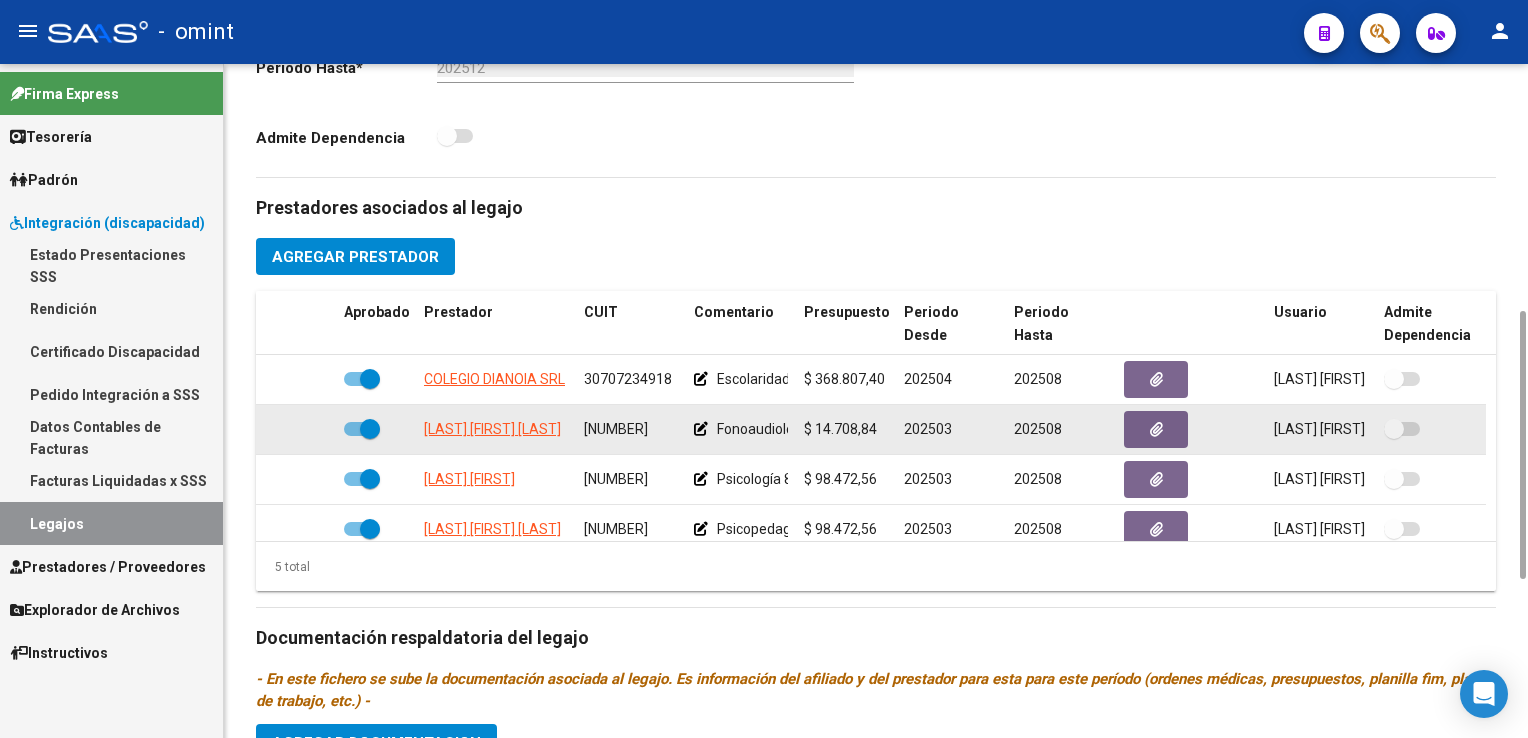 click at bounding box center (370, 429) 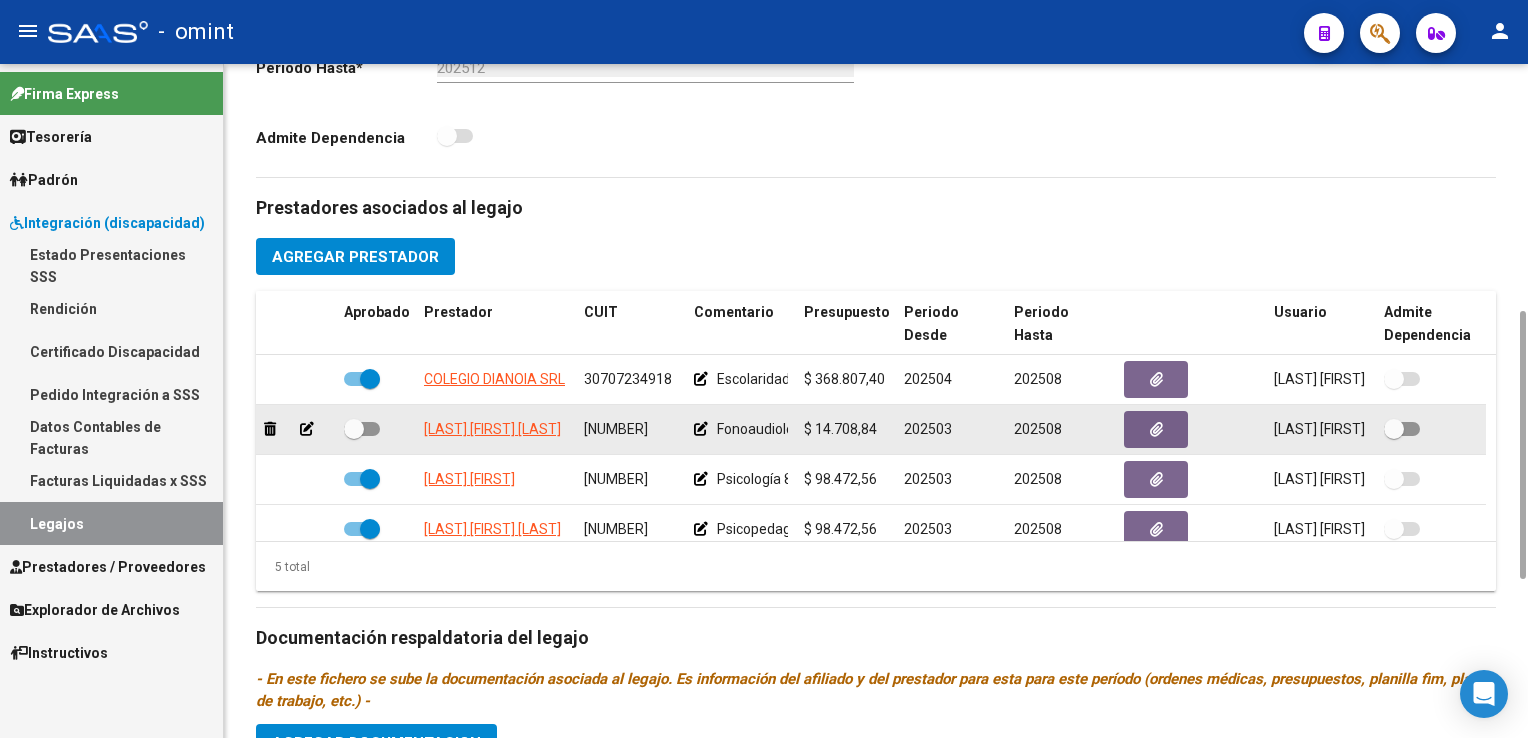 click 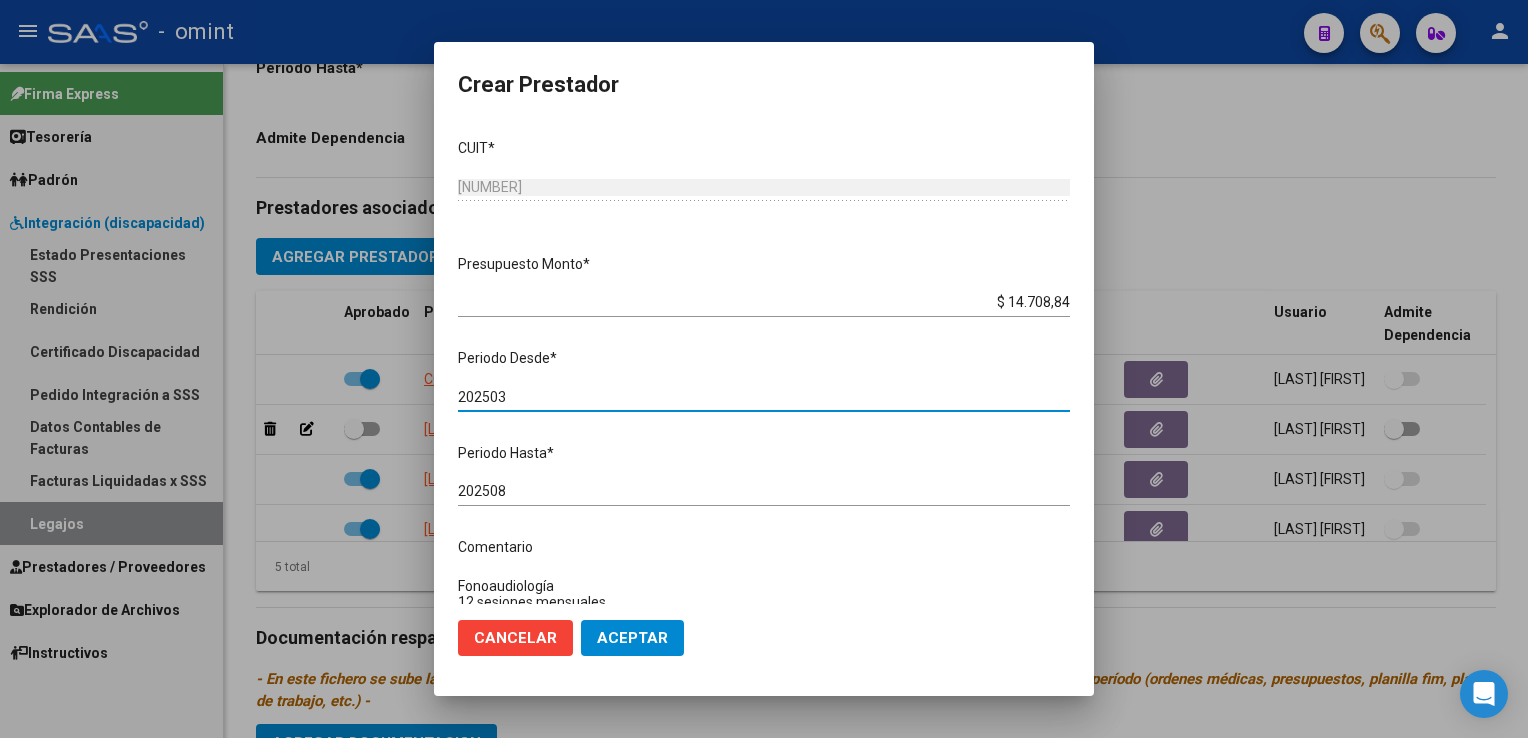 click on "202503" at bounding box center (764, 397) 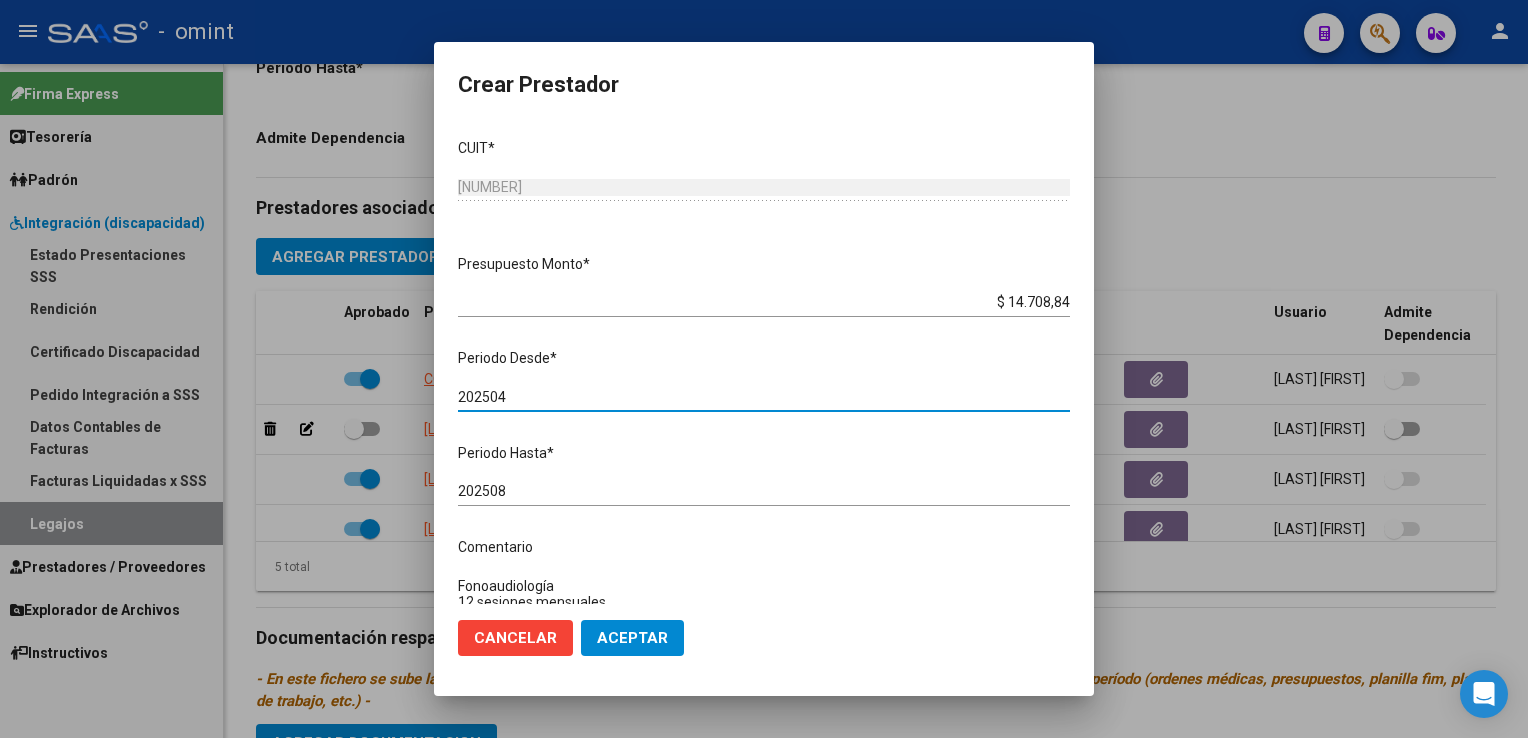 type on "202504" 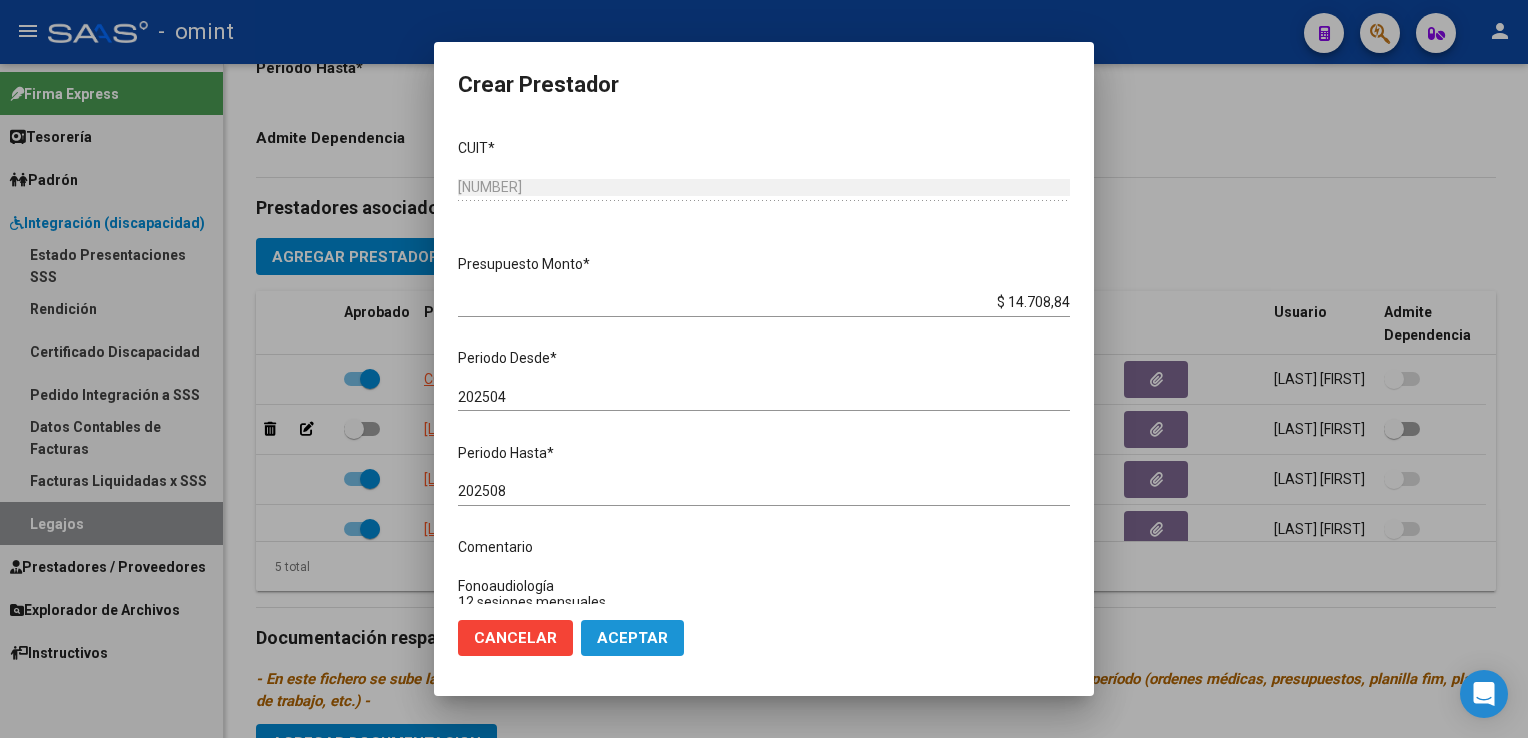 click on "Aceptar" 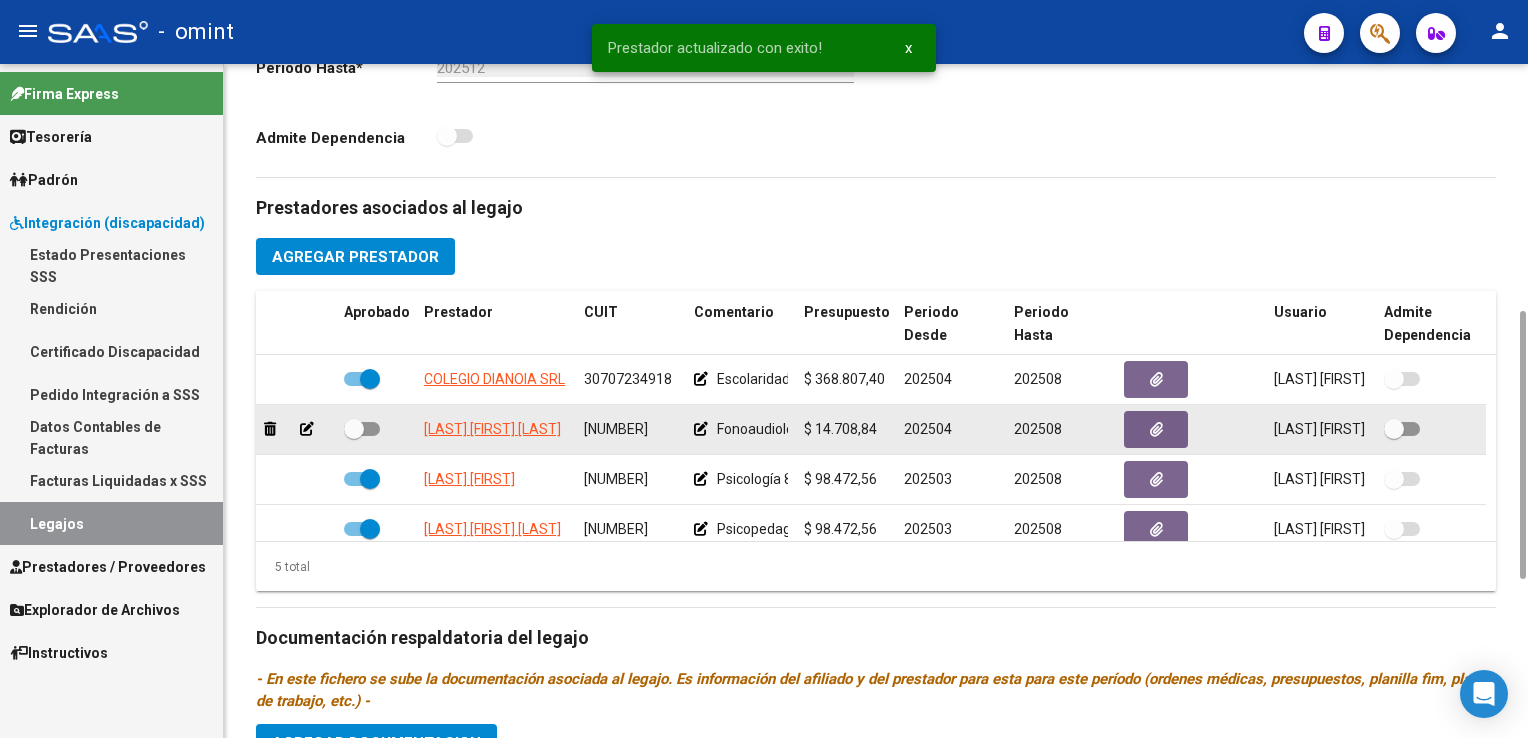 click at bounding box center (362, 429) 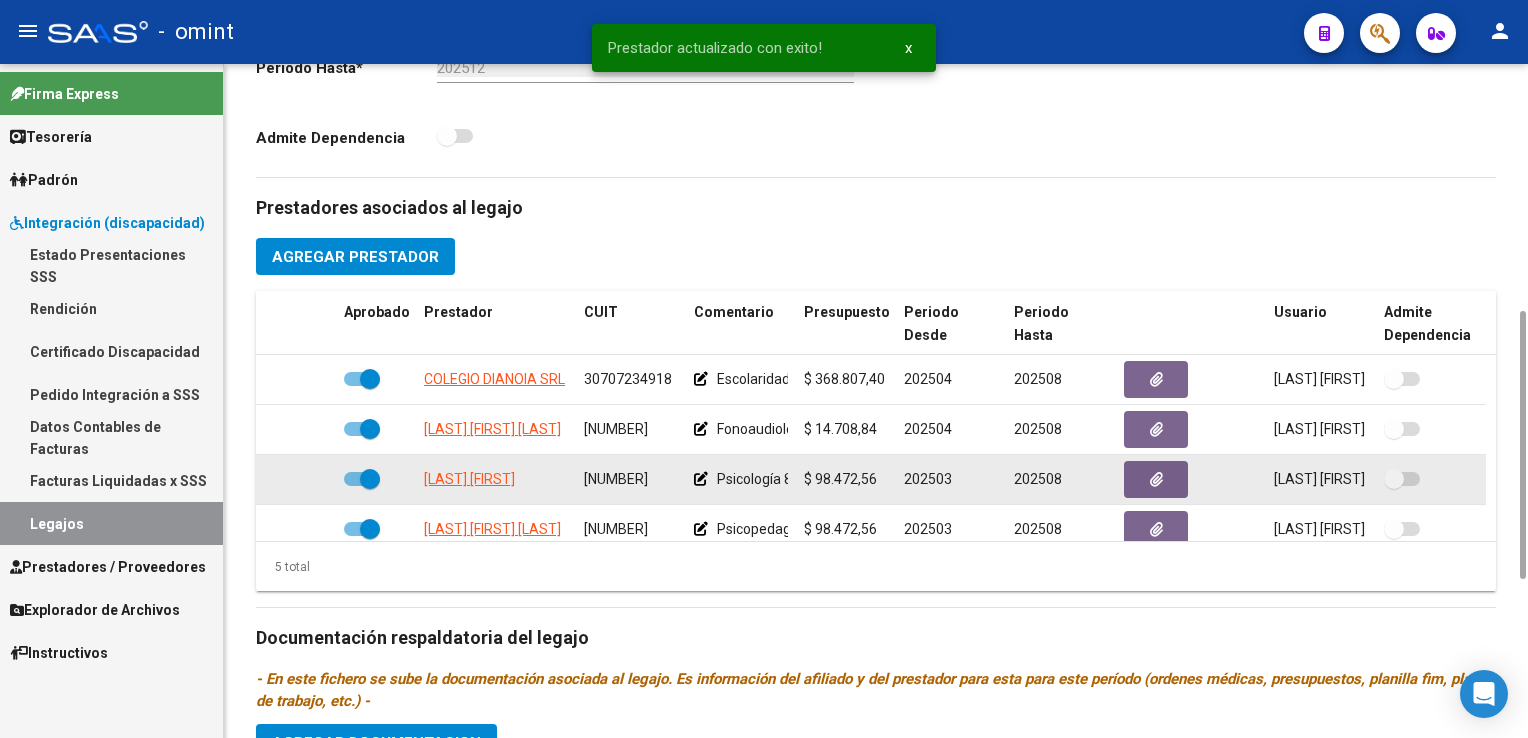 click at bounding box center (362, 479) 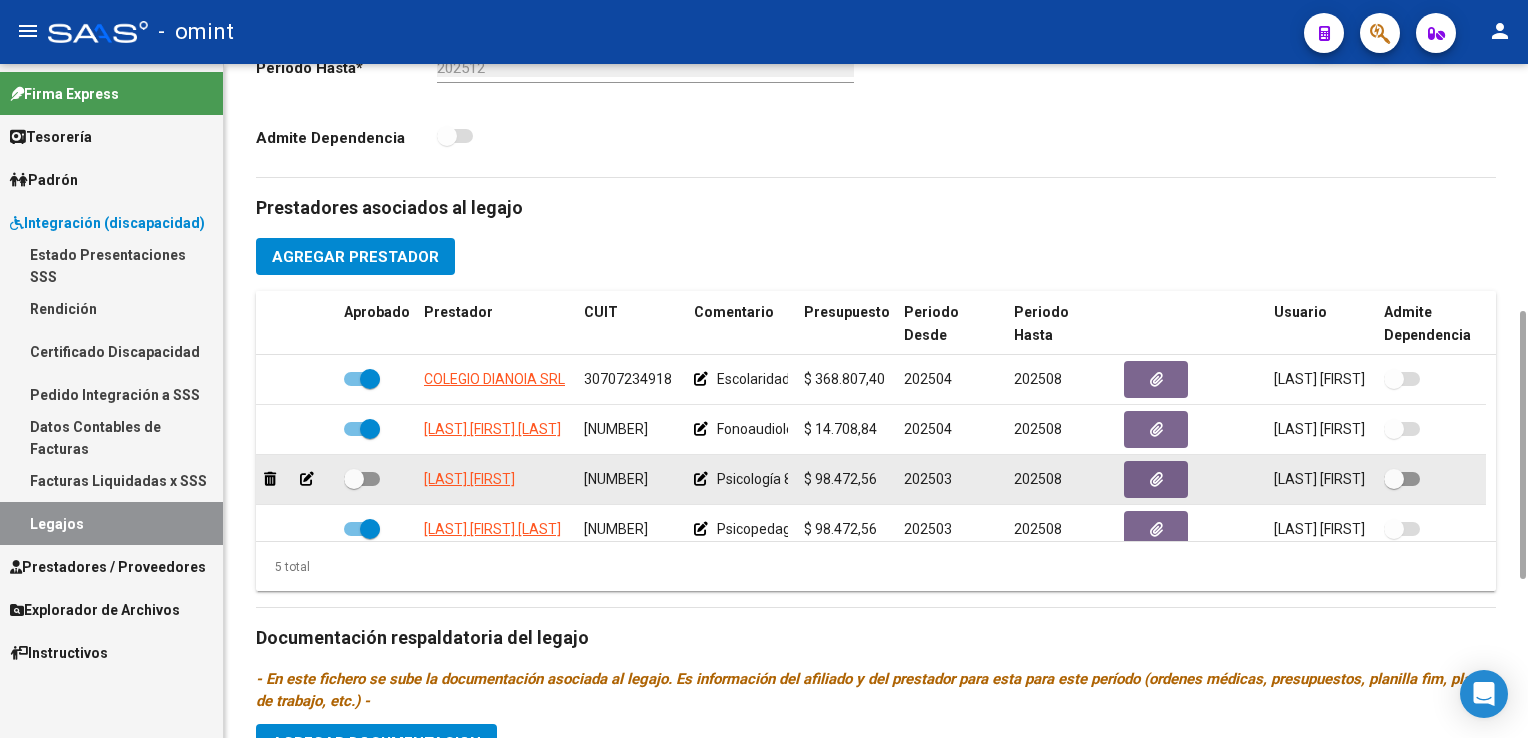 click 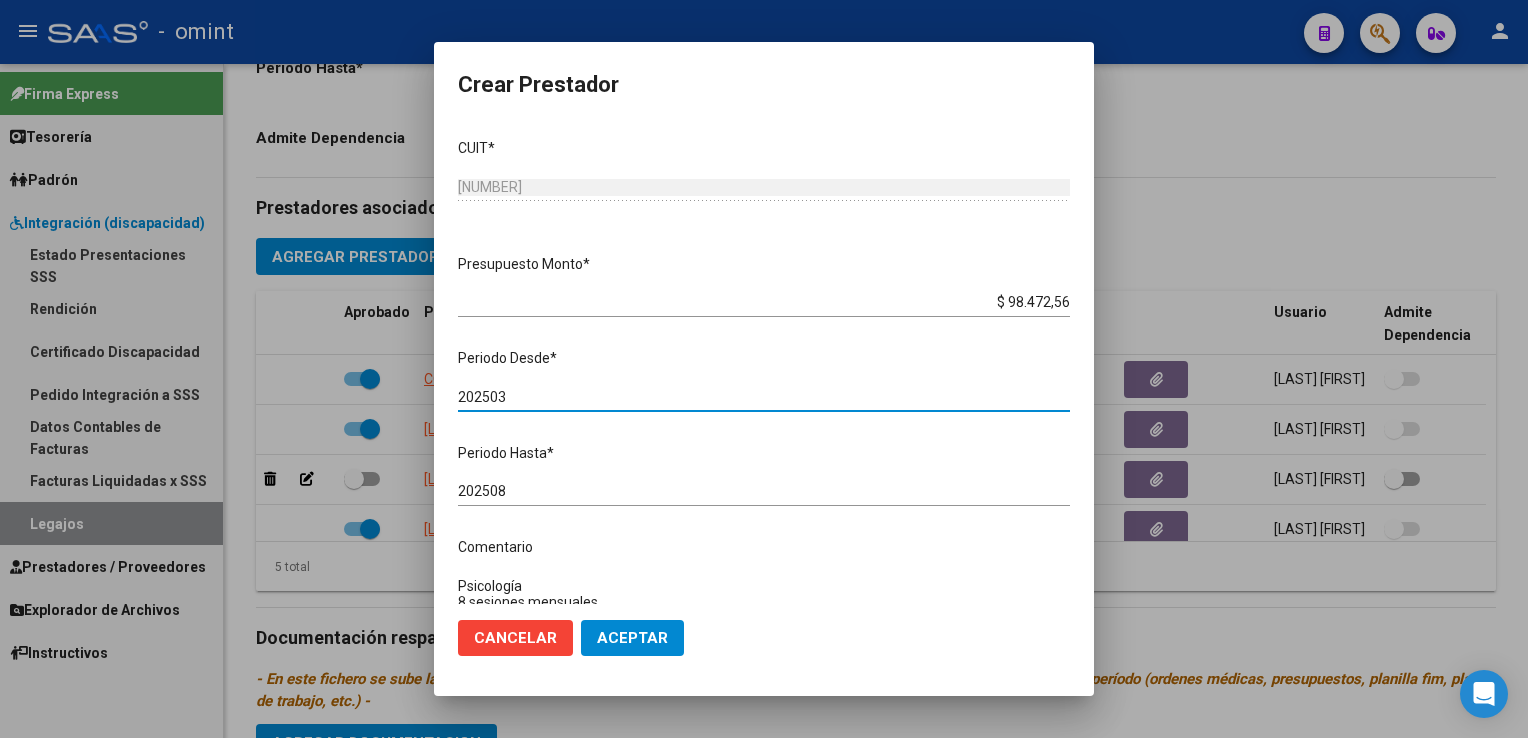 click on "202503" at bounding box center [764, 397] 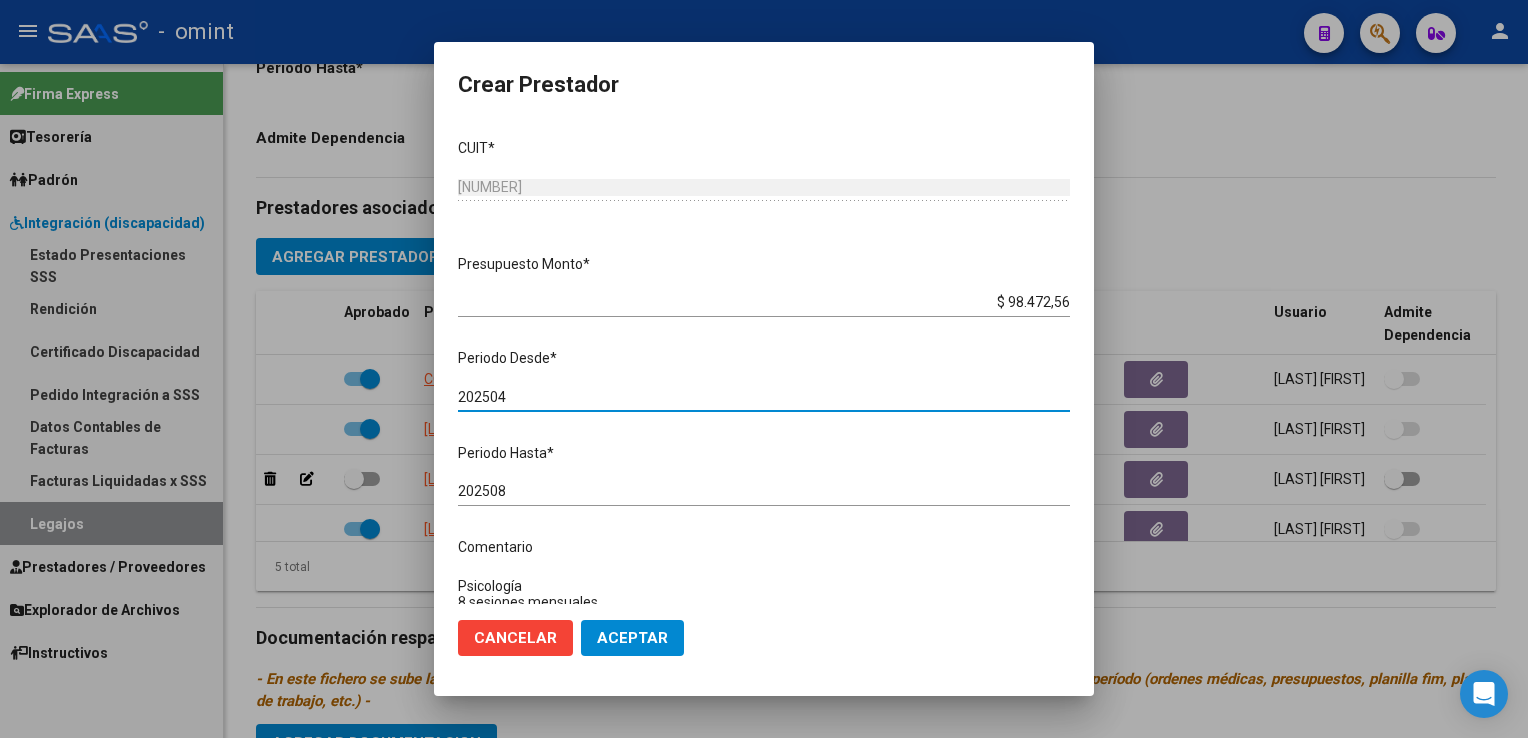type on "202504" 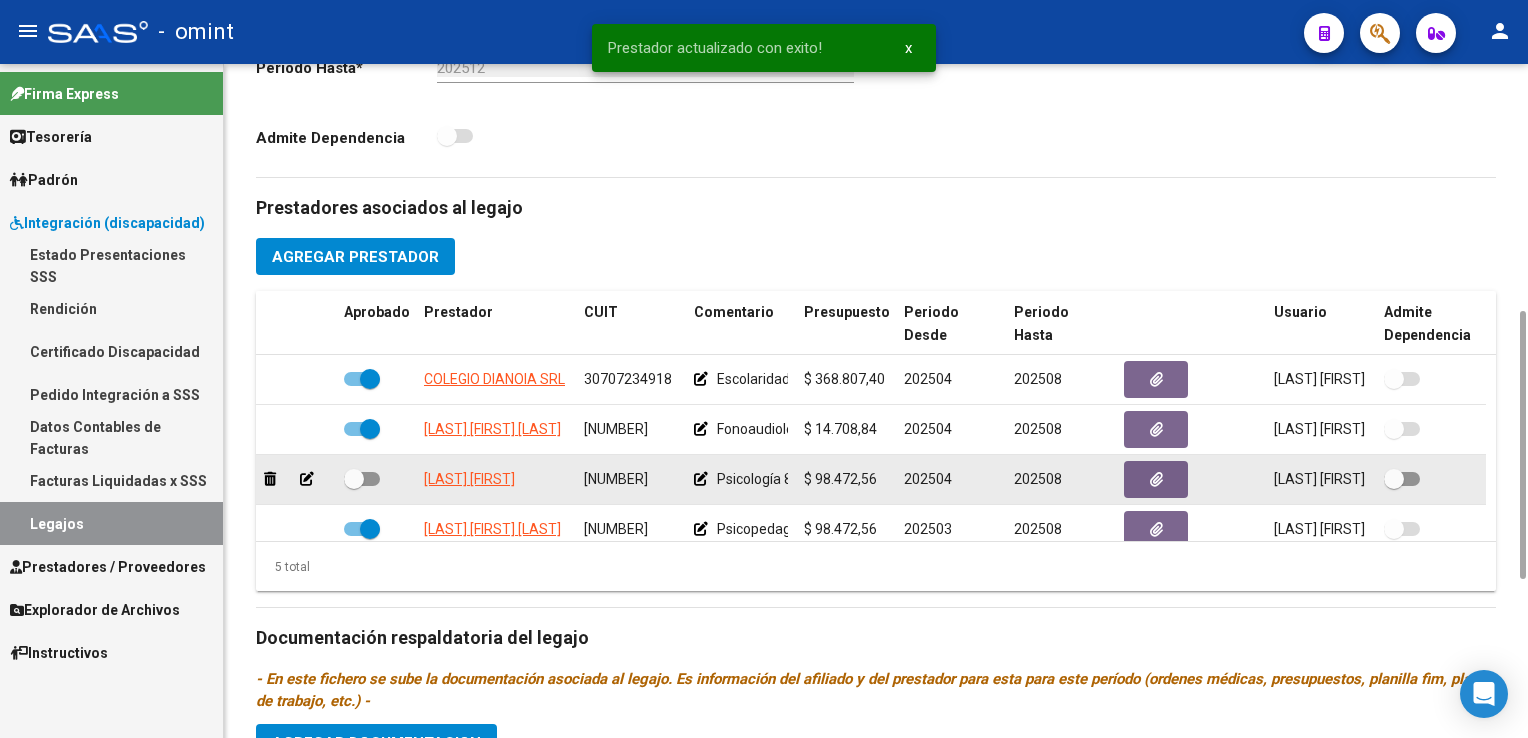 click at bounding box center [362, 479] 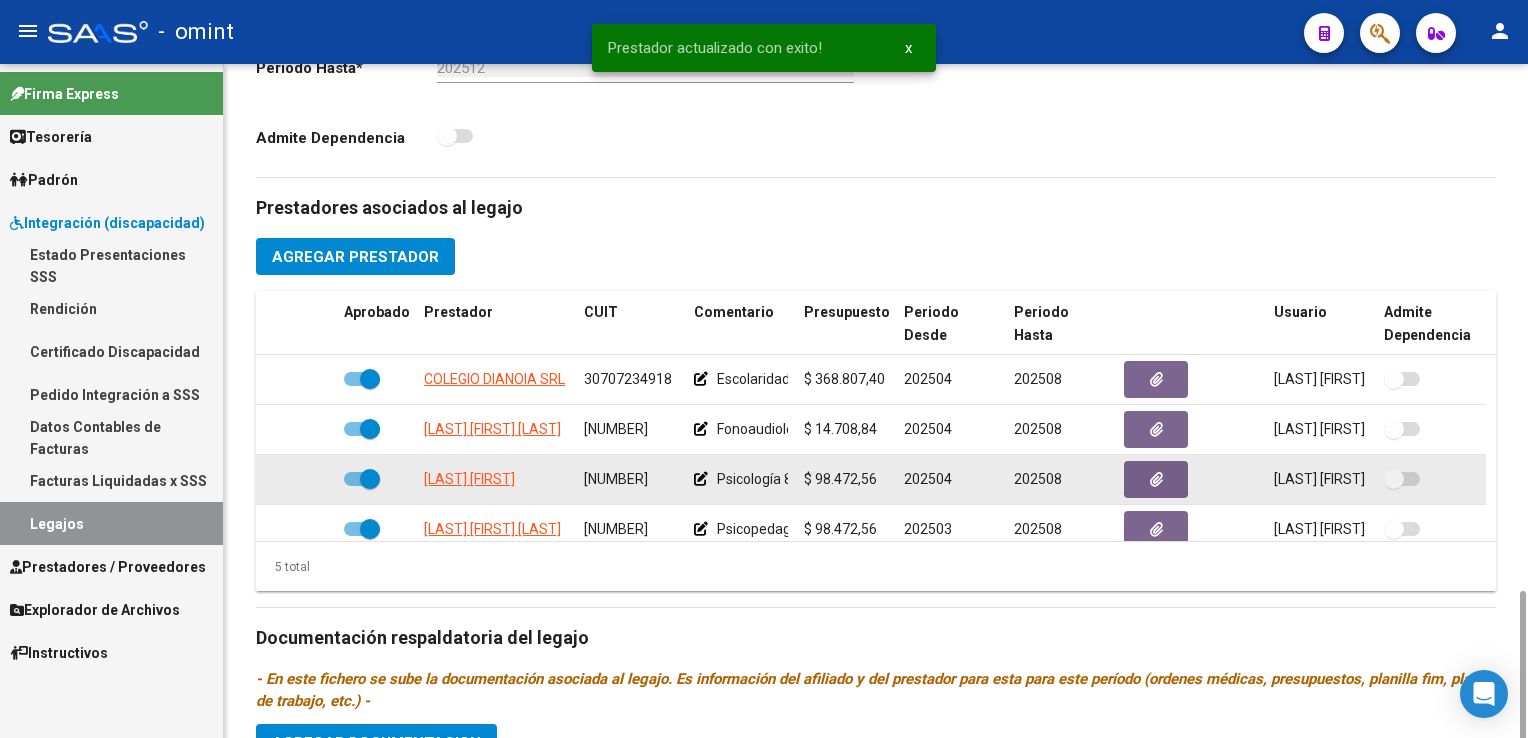 scroll, scrollTop: 822, scrollLeft: 0, axis: vertical 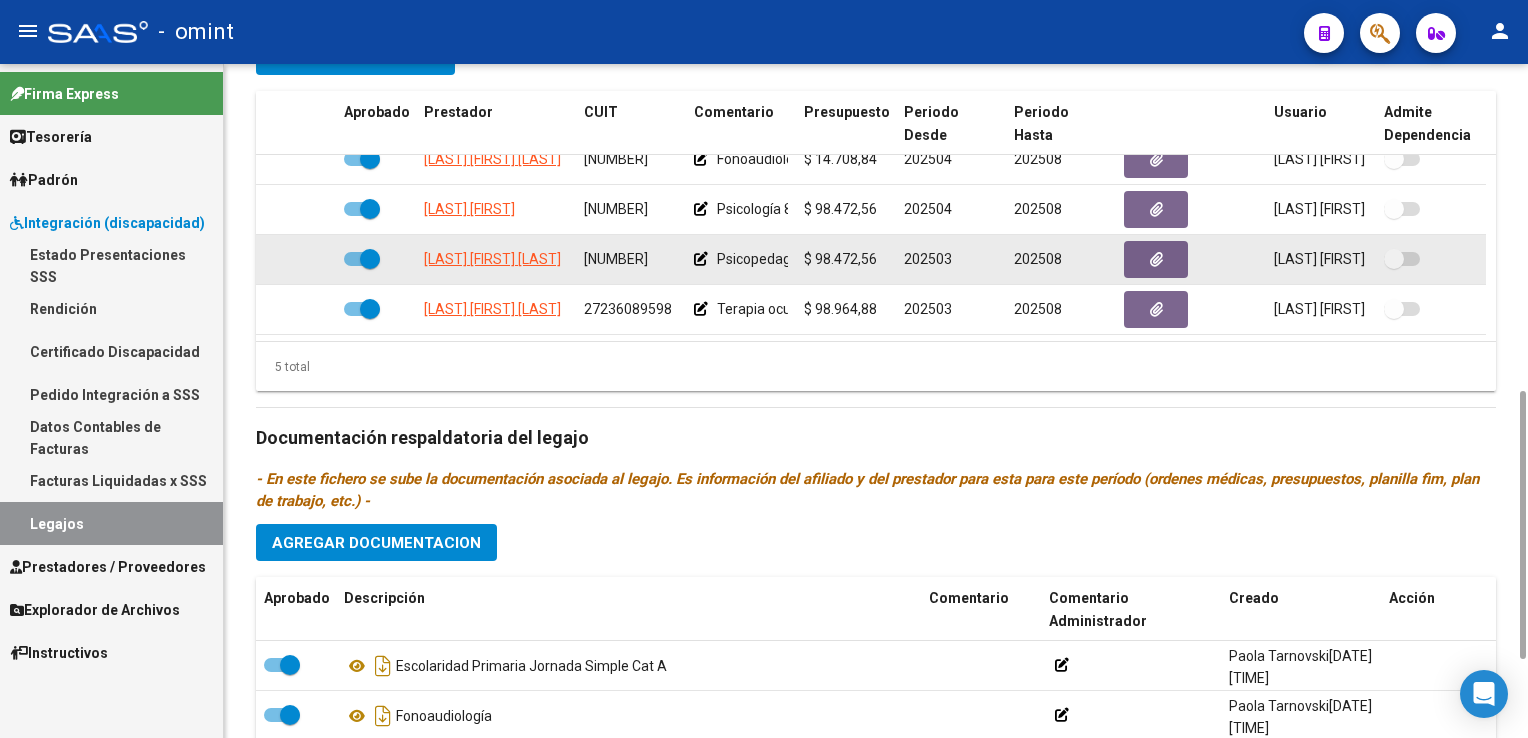 click at bounding box center (370, 259) 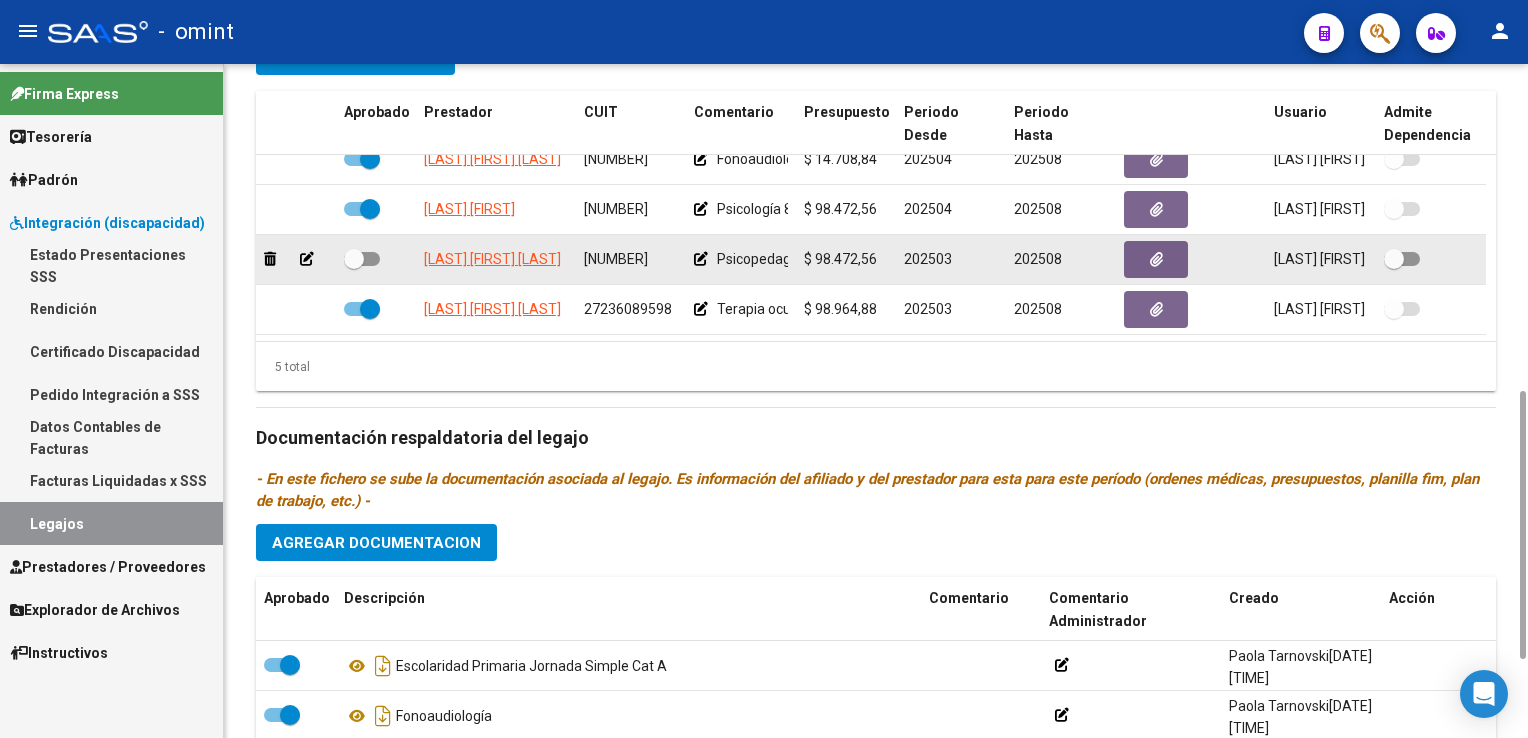 click 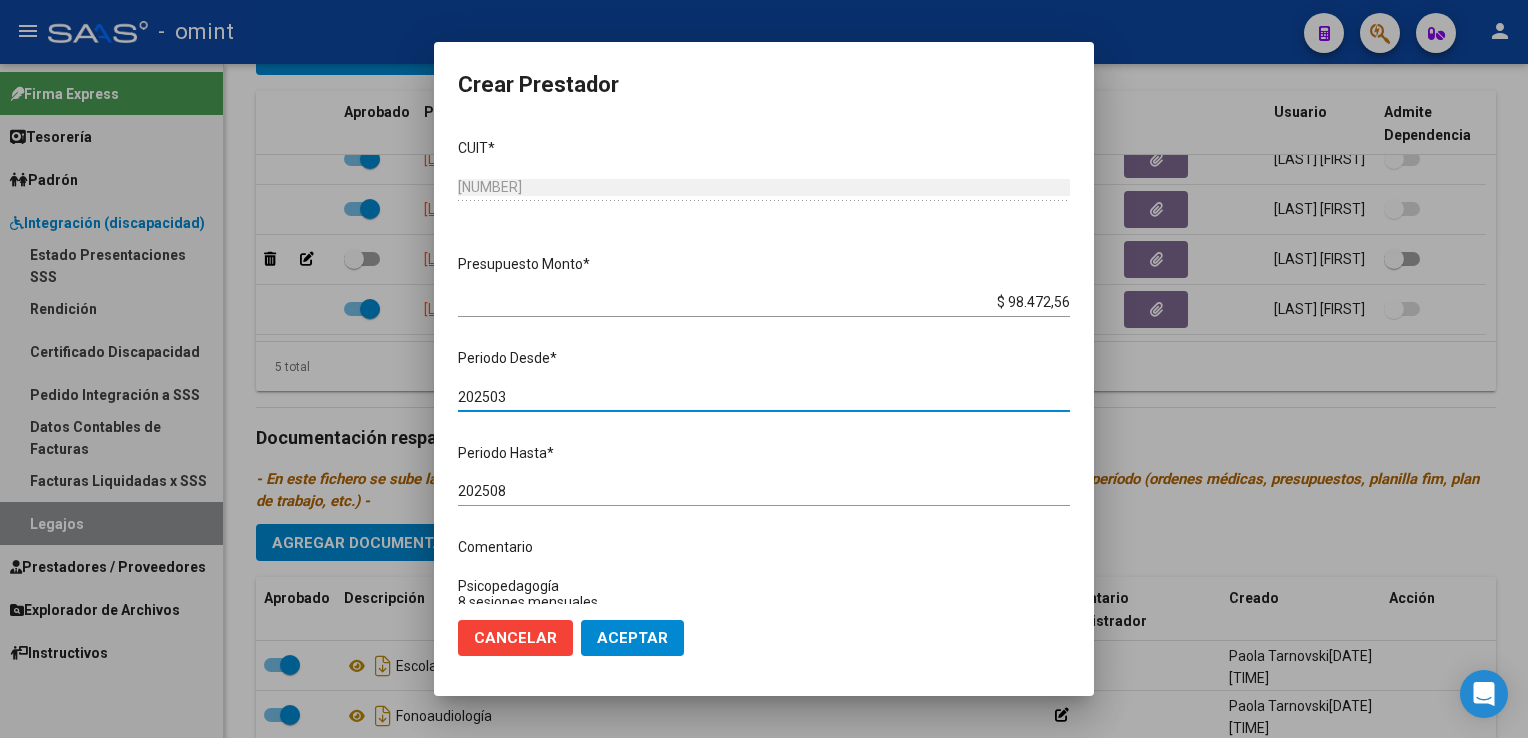 click on "202503" at bounding box center [764, 397] 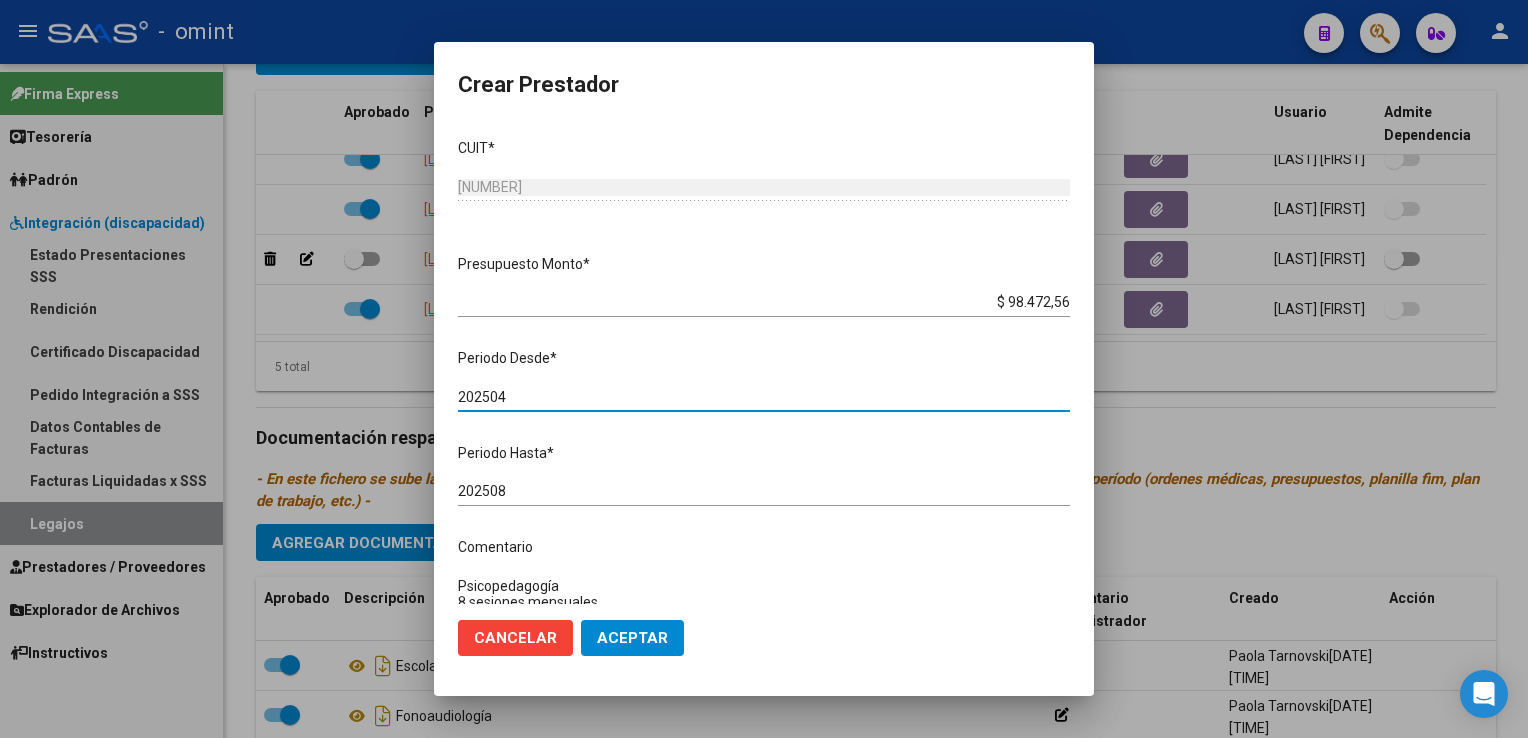 type on "202504" 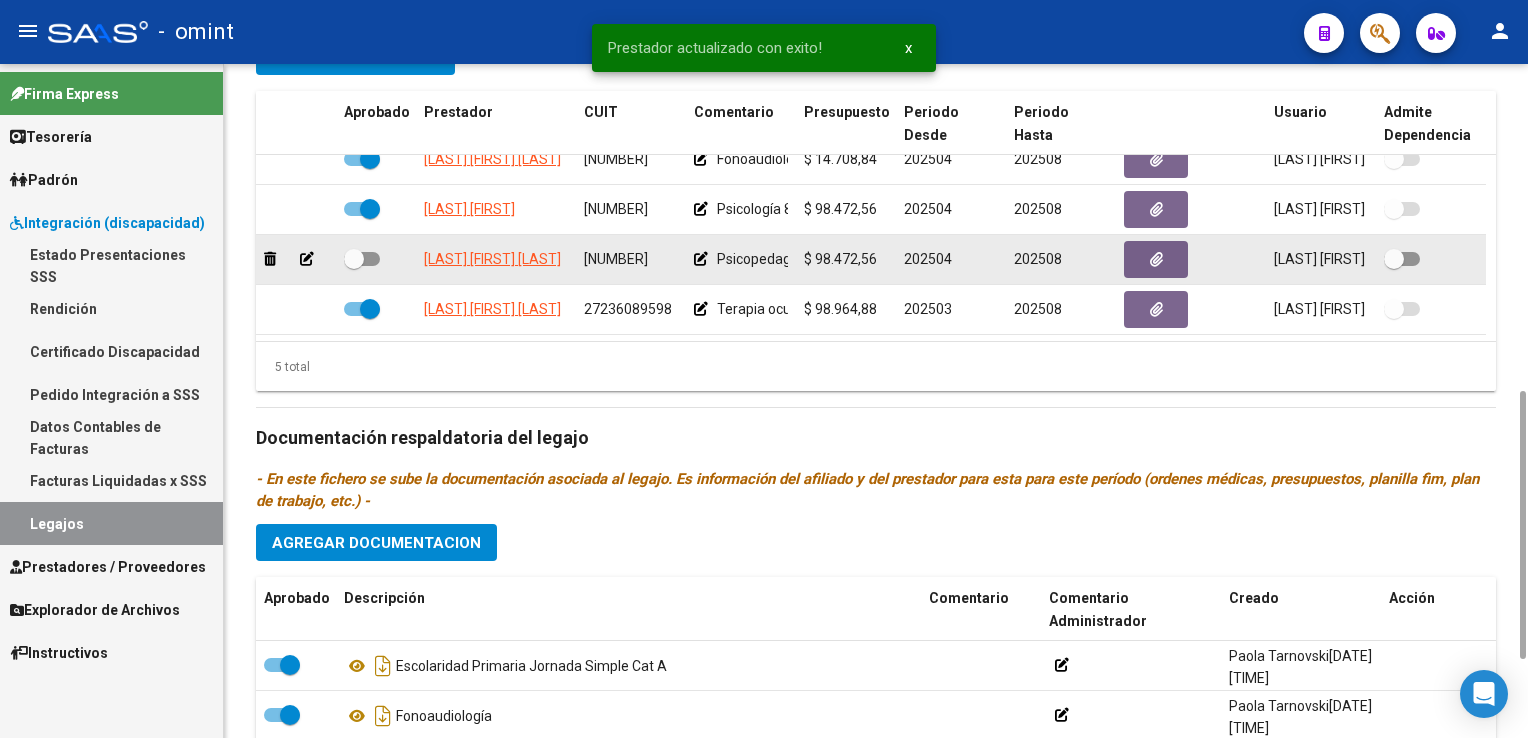 click at bounding box center (362, 259) 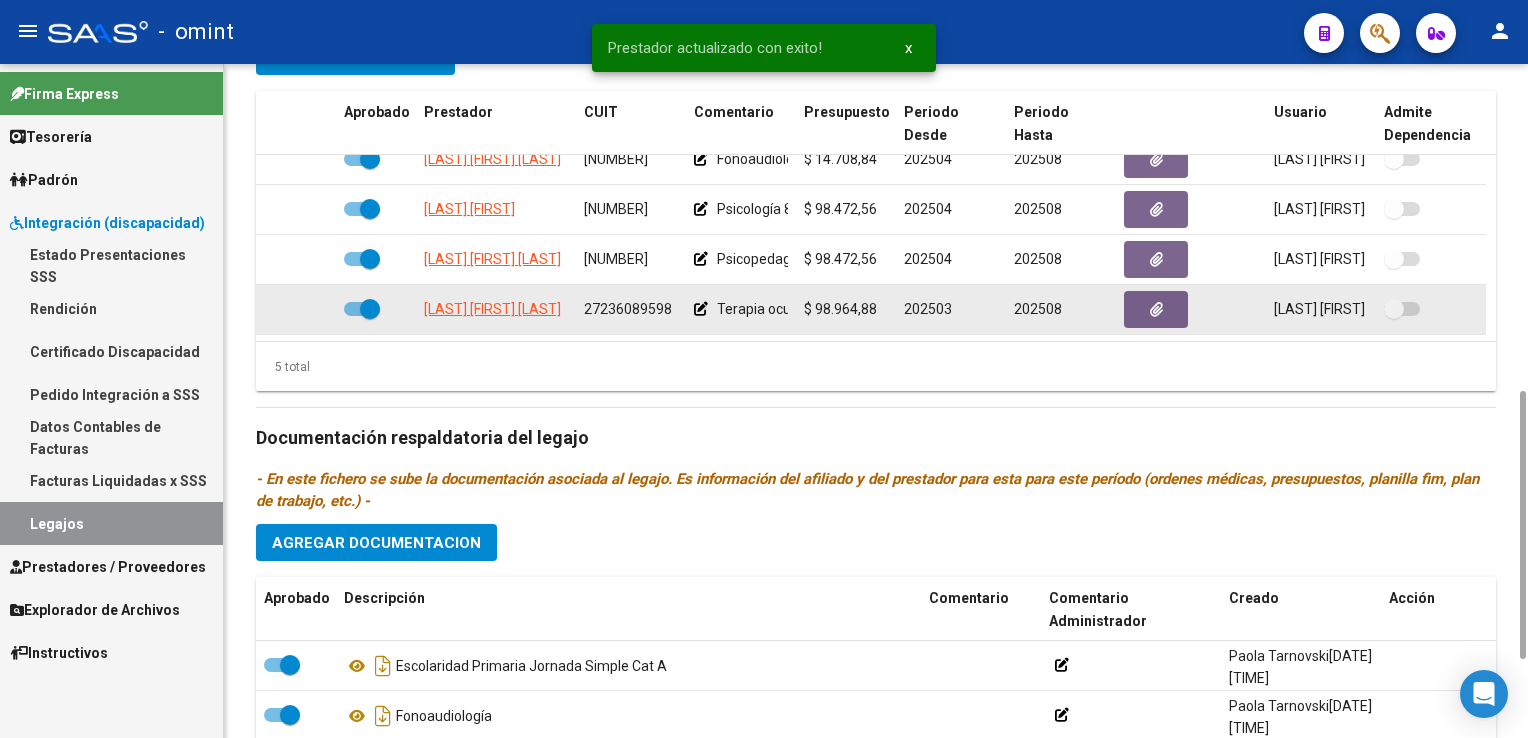 click at bounding box center (370, 309) 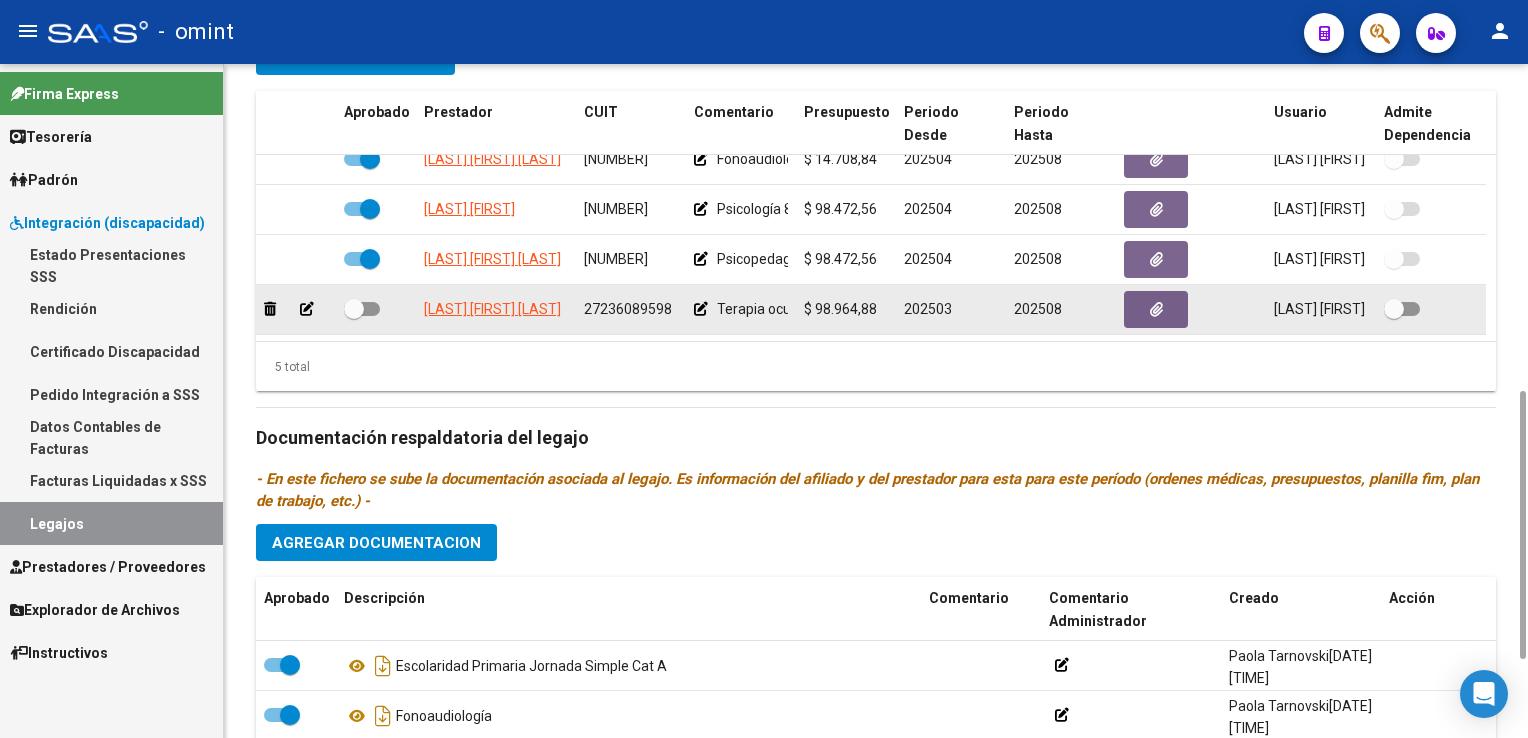 click 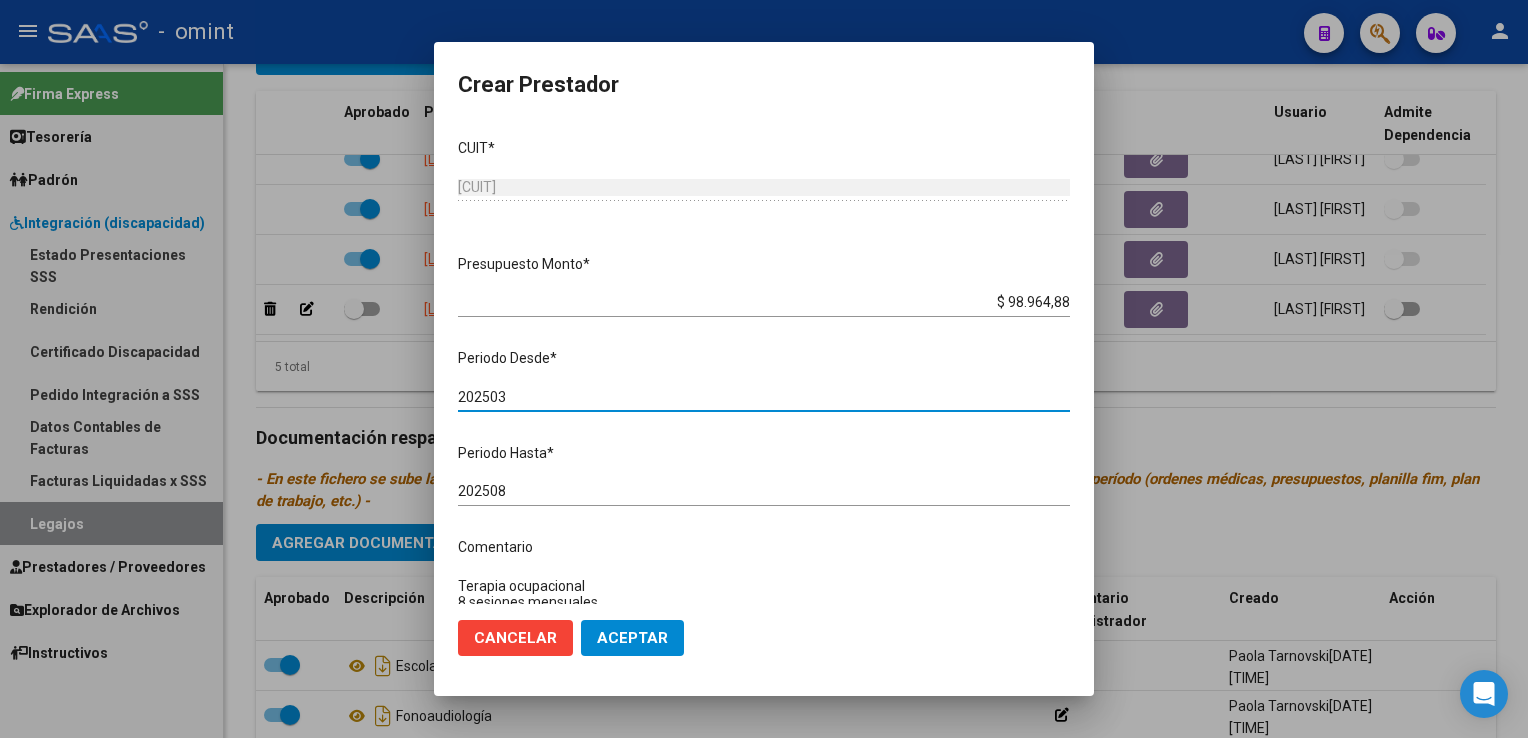 click on "202503" at bounding box center (764, 397) 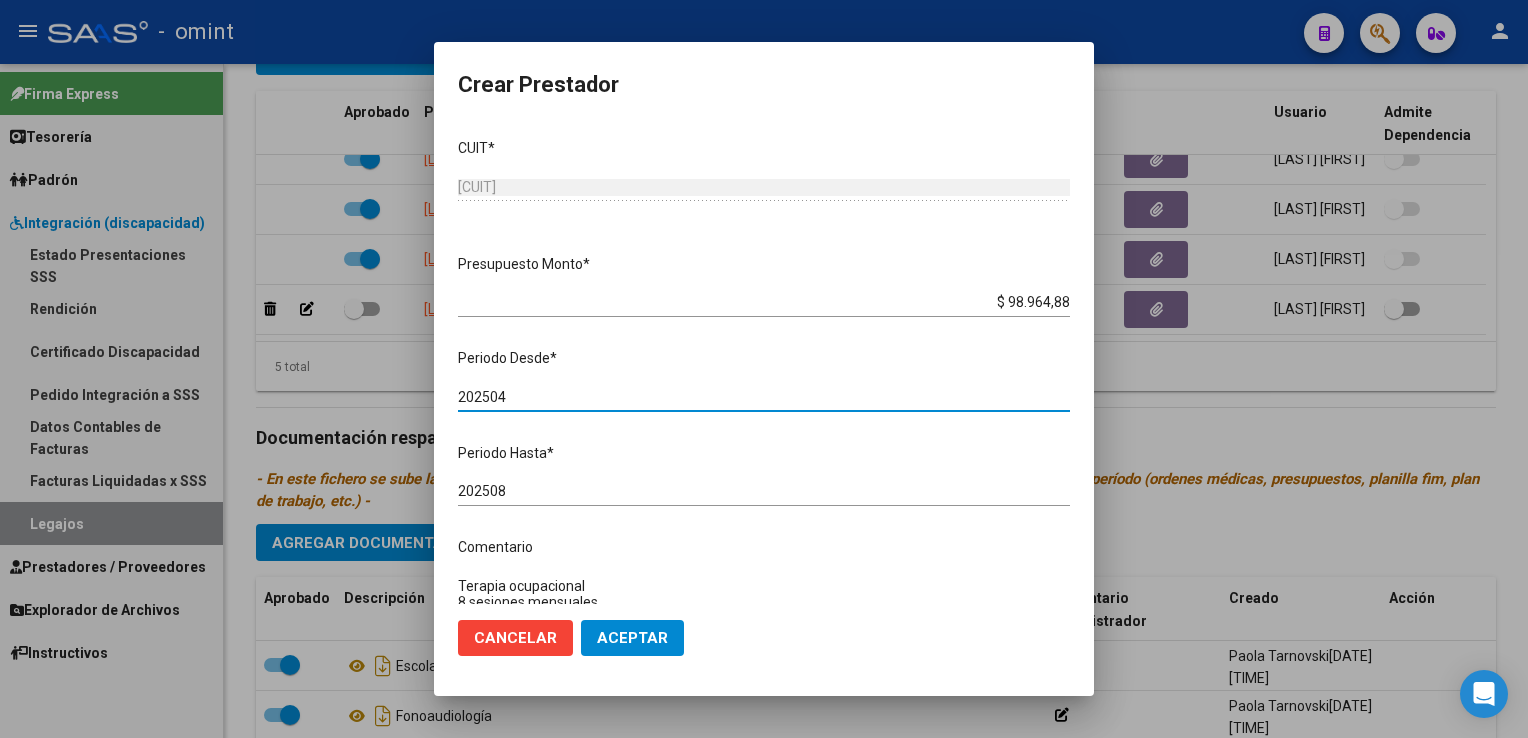 type on "202504" 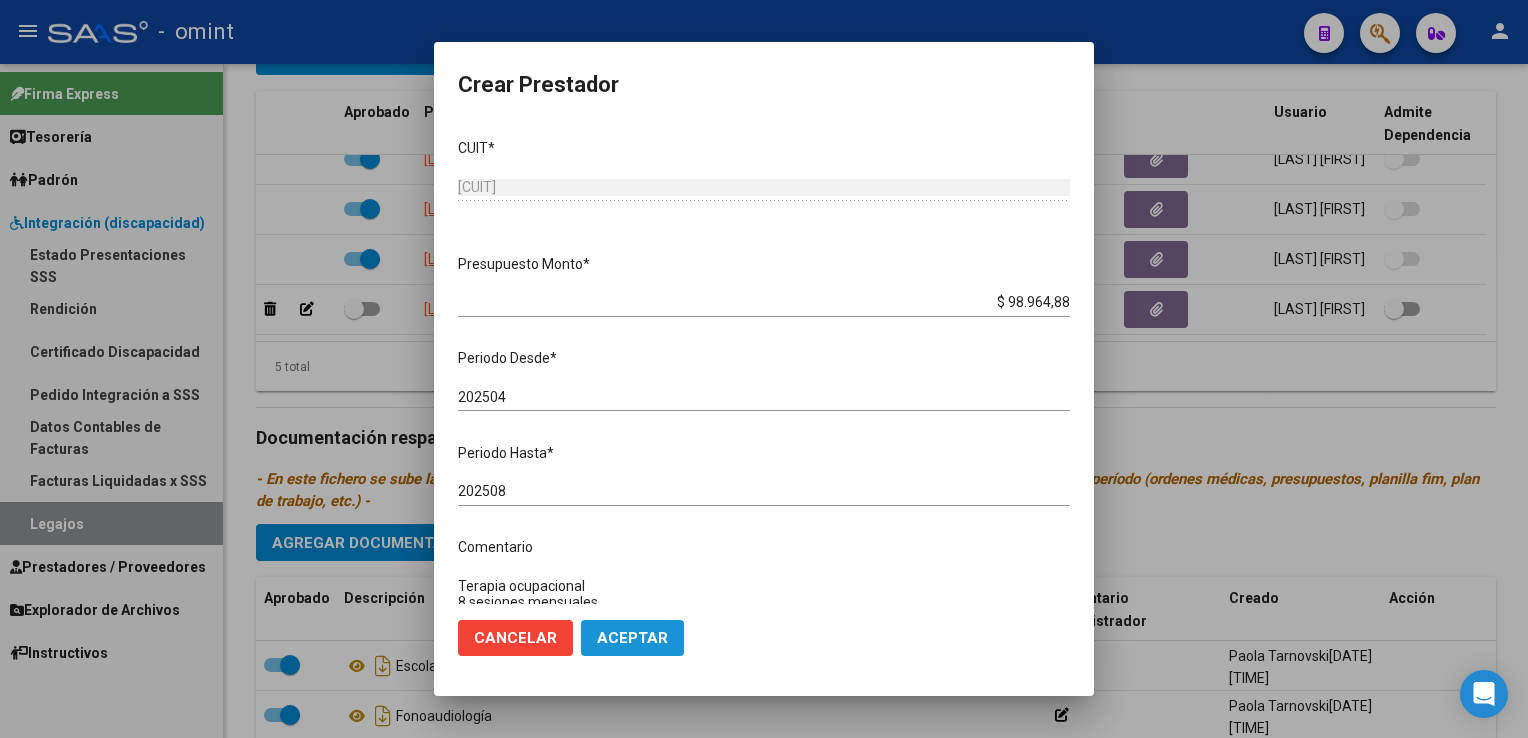 click on "Aceptar" 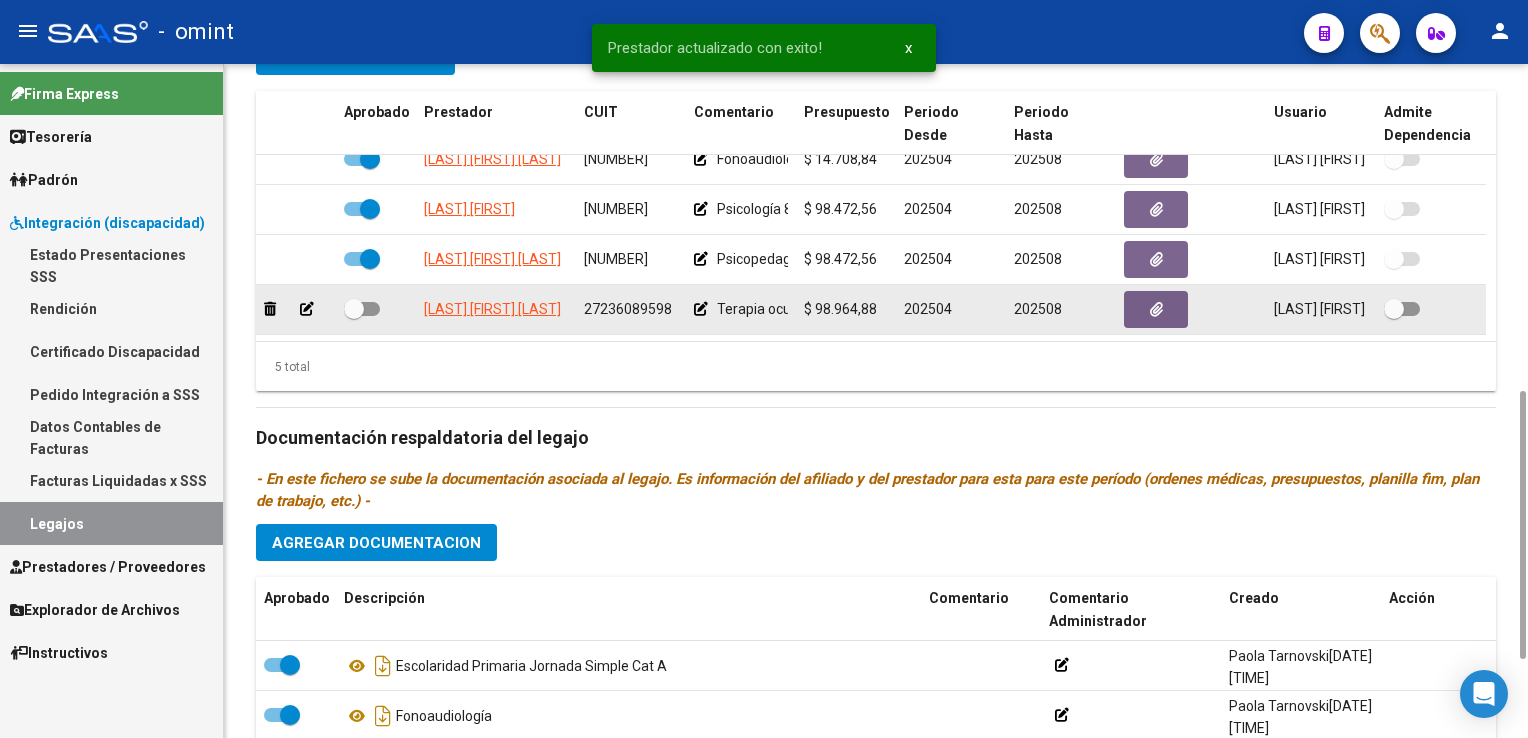 click at bounding box center (362, 309) 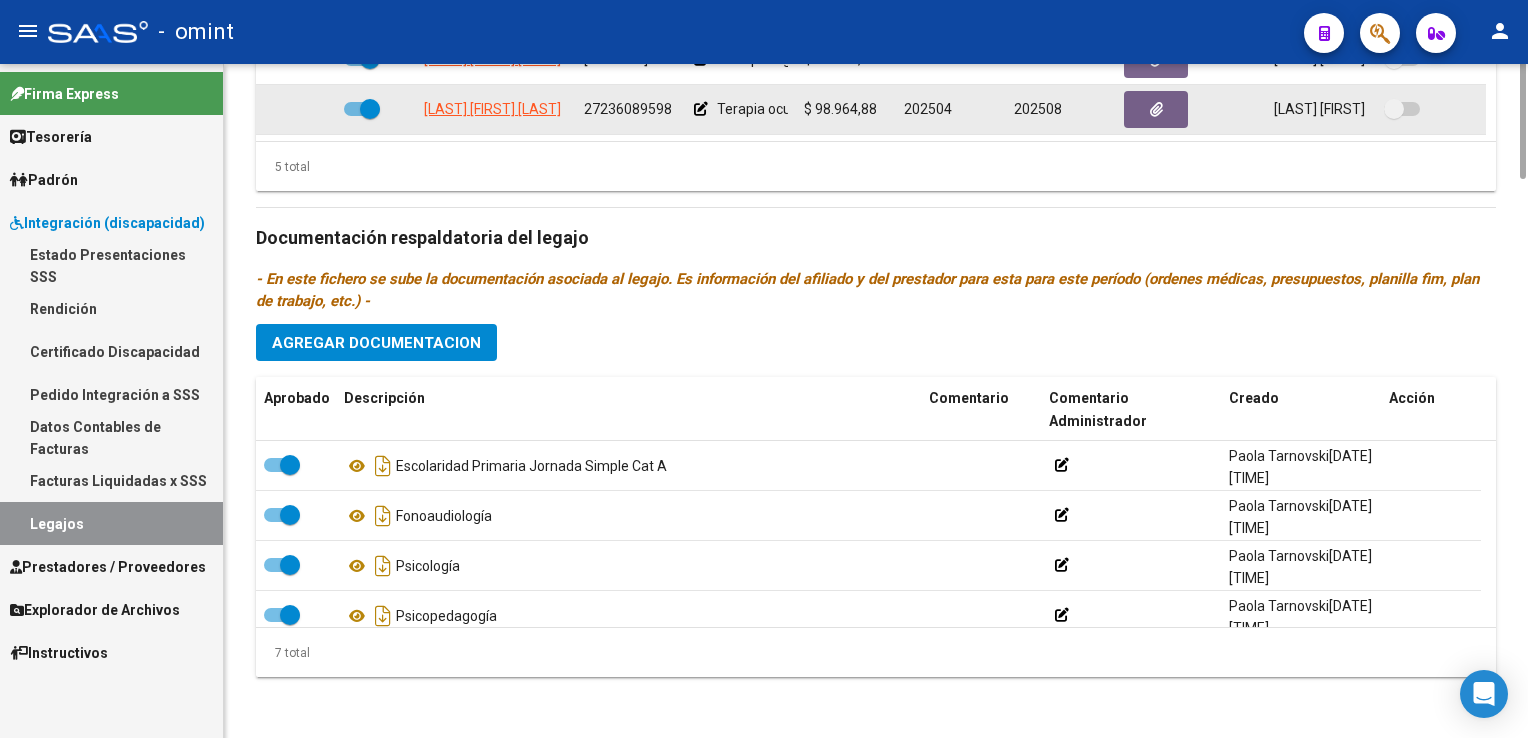 scroll, scrollTop: 622, scrollLeft: 0, axis: vertical 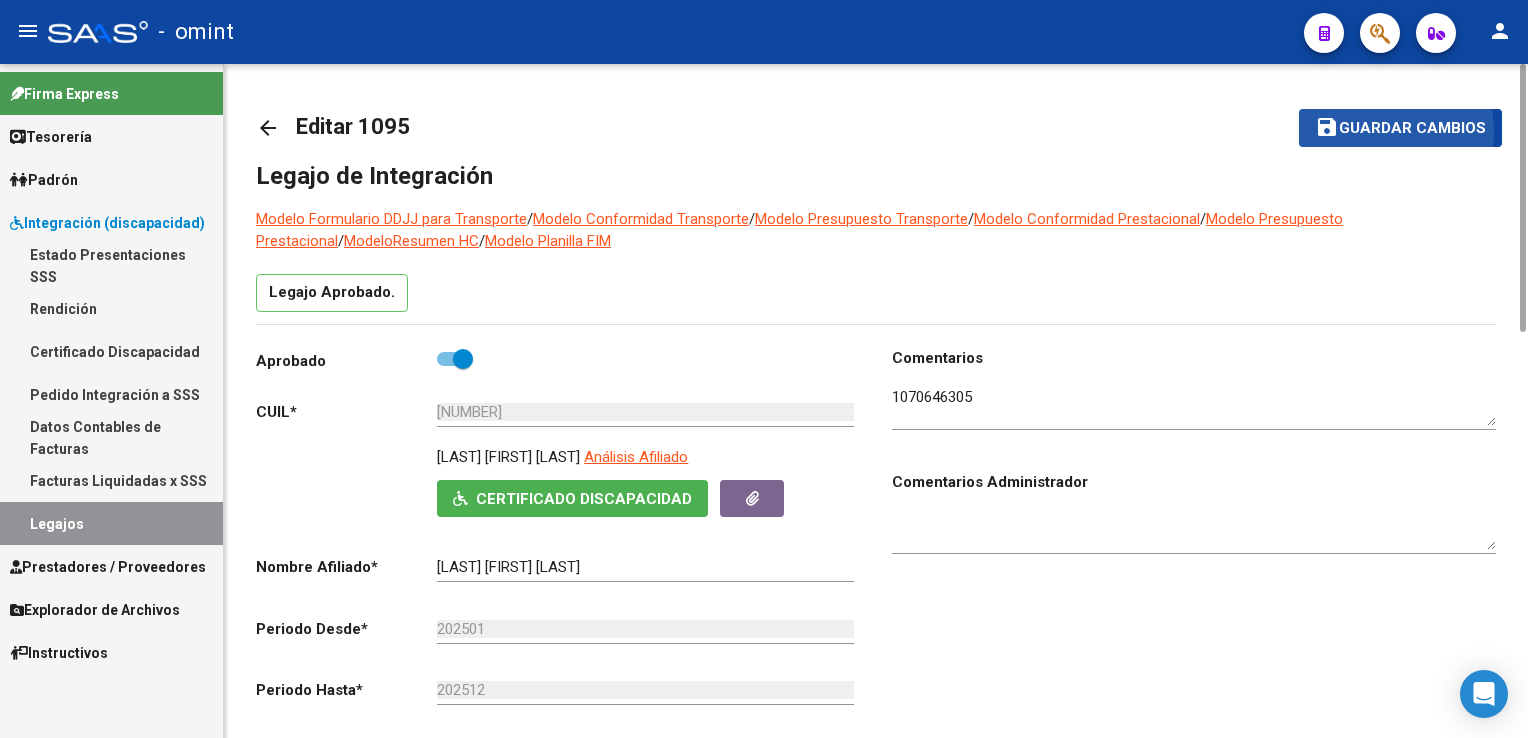 click on "Guardar cambios" 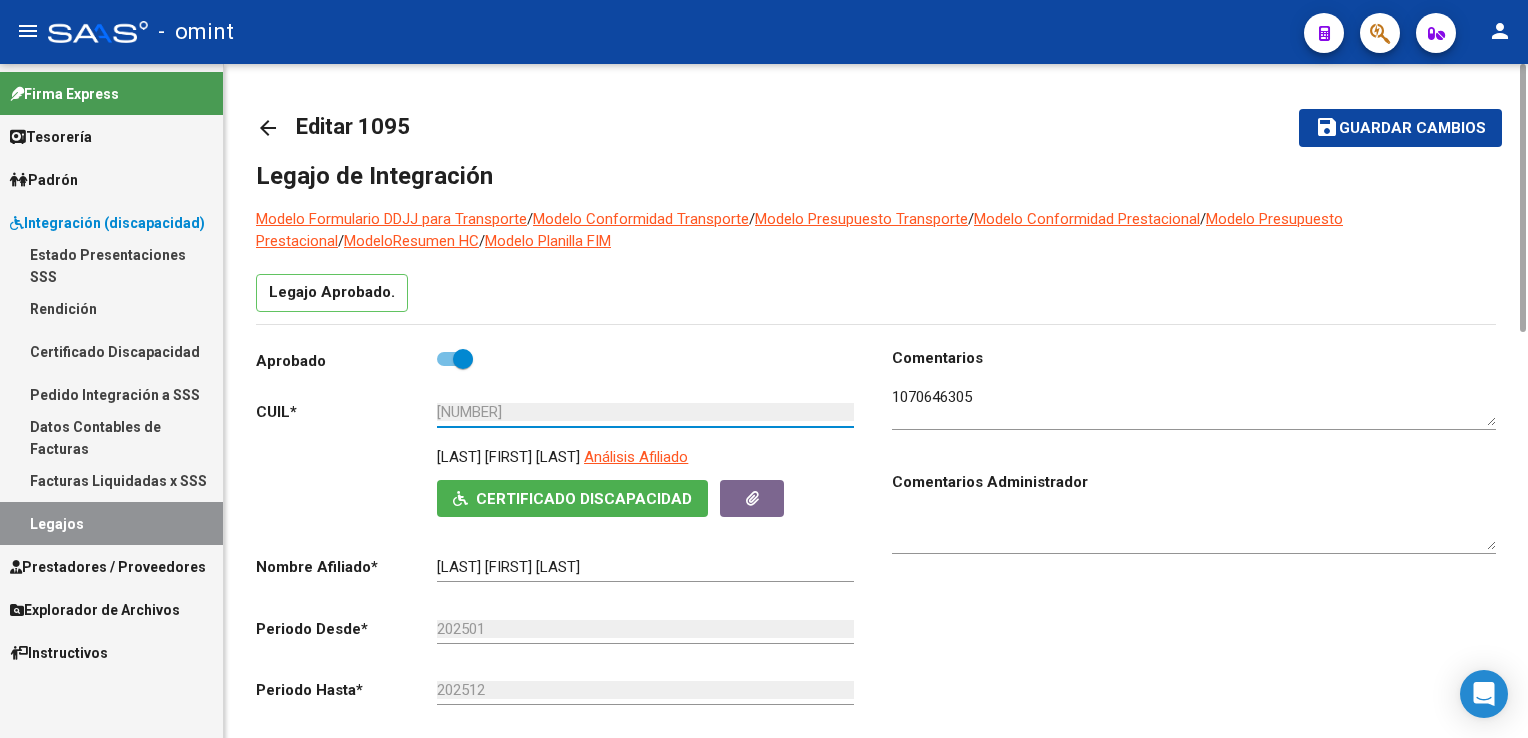 click on "[NUMBER]" at bounding box center (645, 412) 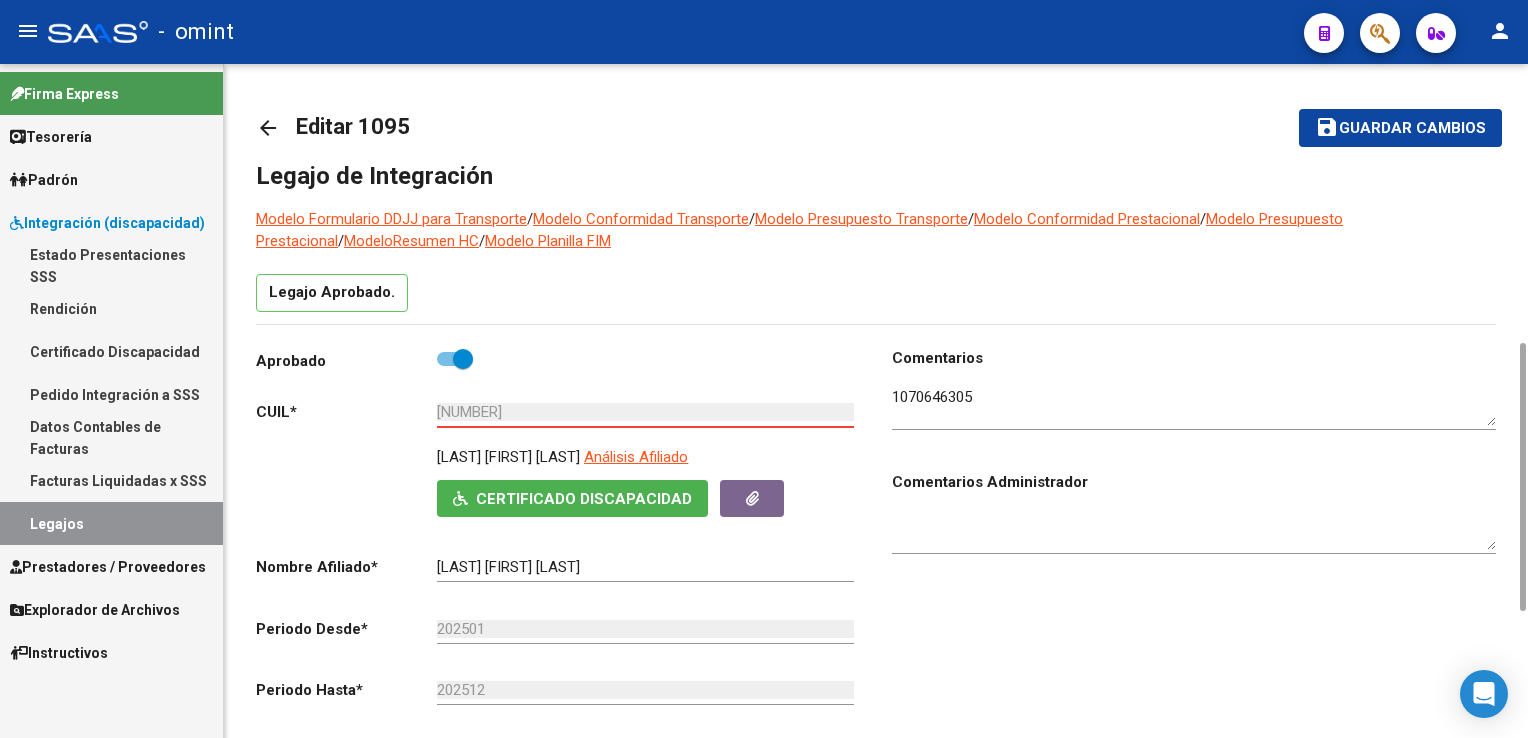 scroll, scrollTop: 400, scrollLeft: 0, axis: vertical 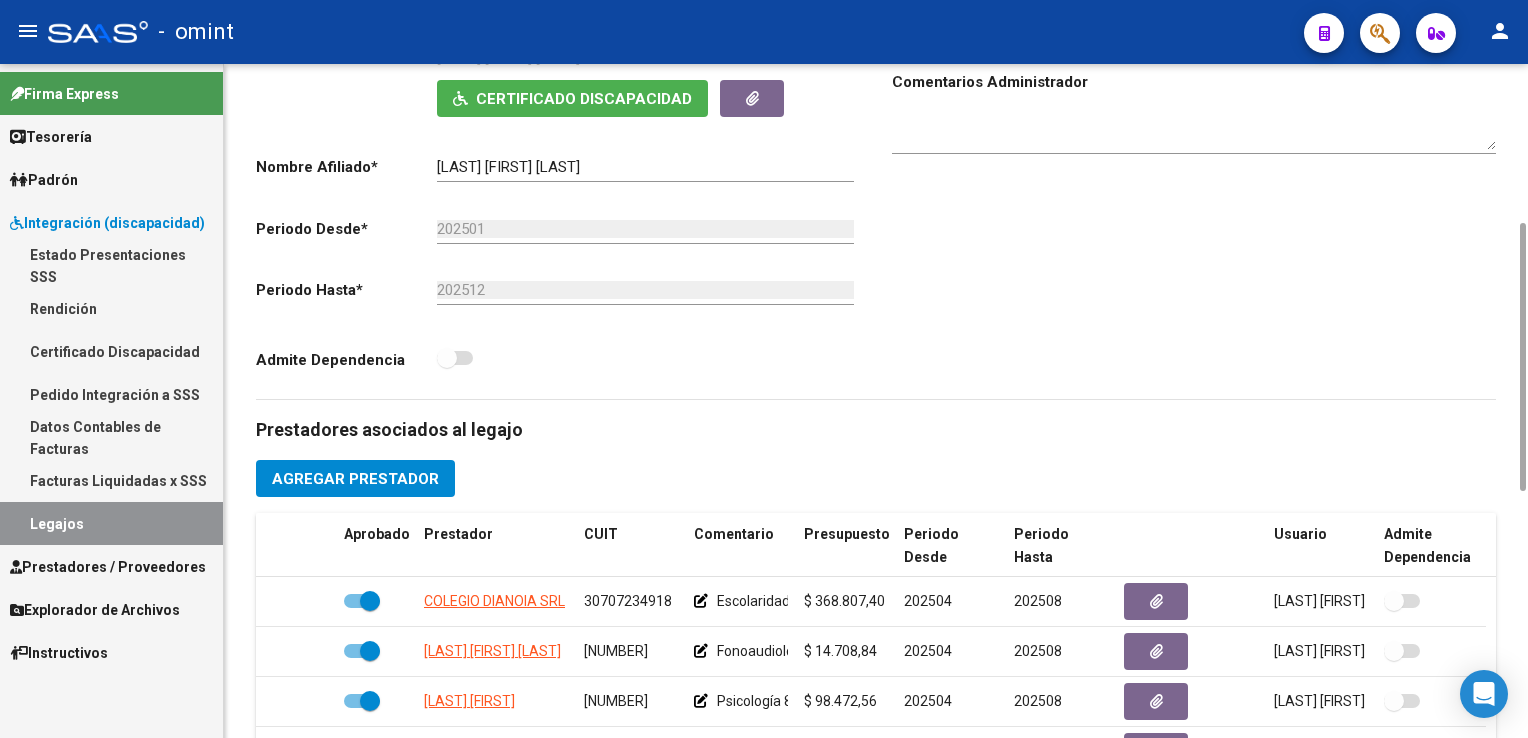 click on "Comentarios                                  Comentarios Administrador" 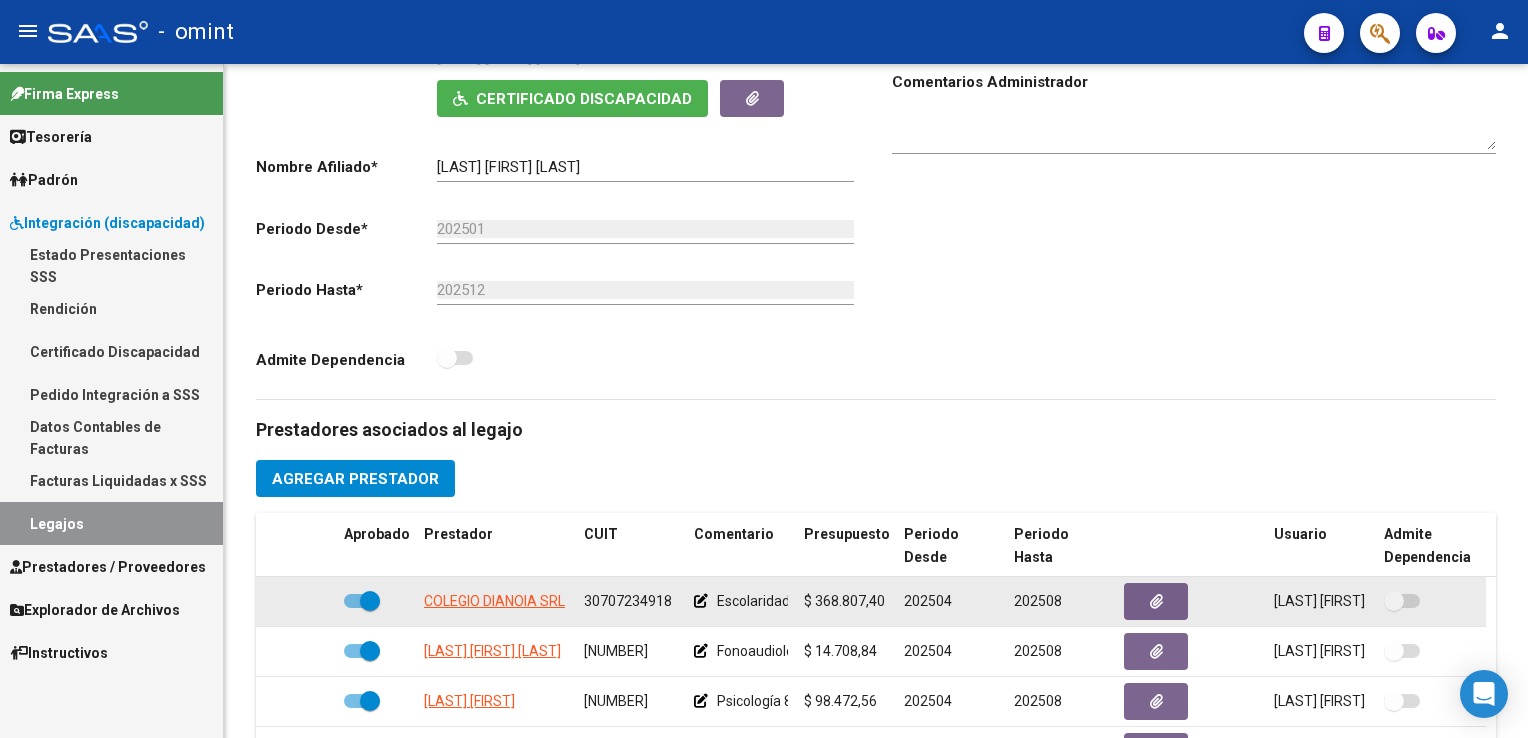 click on "30707234918" 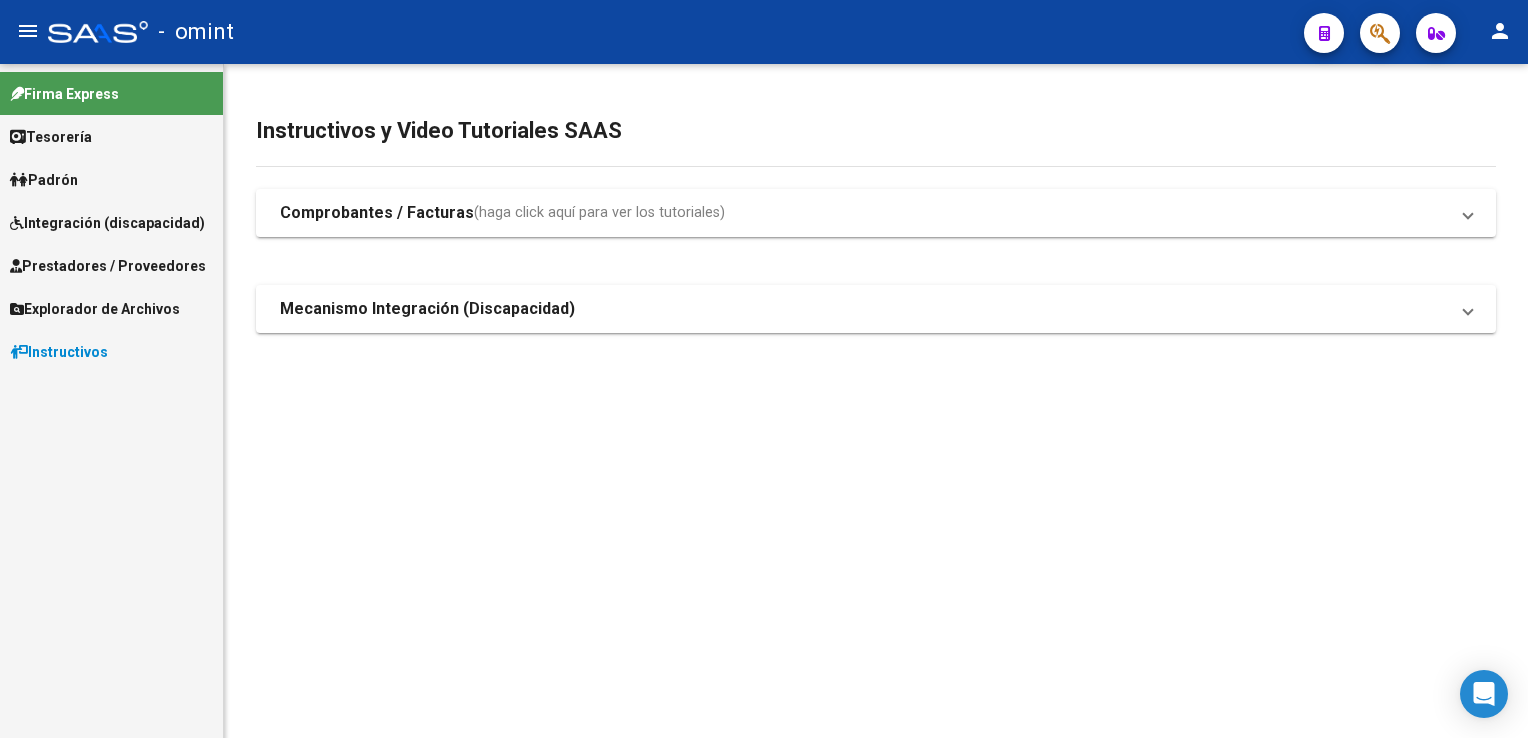 scroll, scrollTop: 0, scrollLeft: 0, axis: both 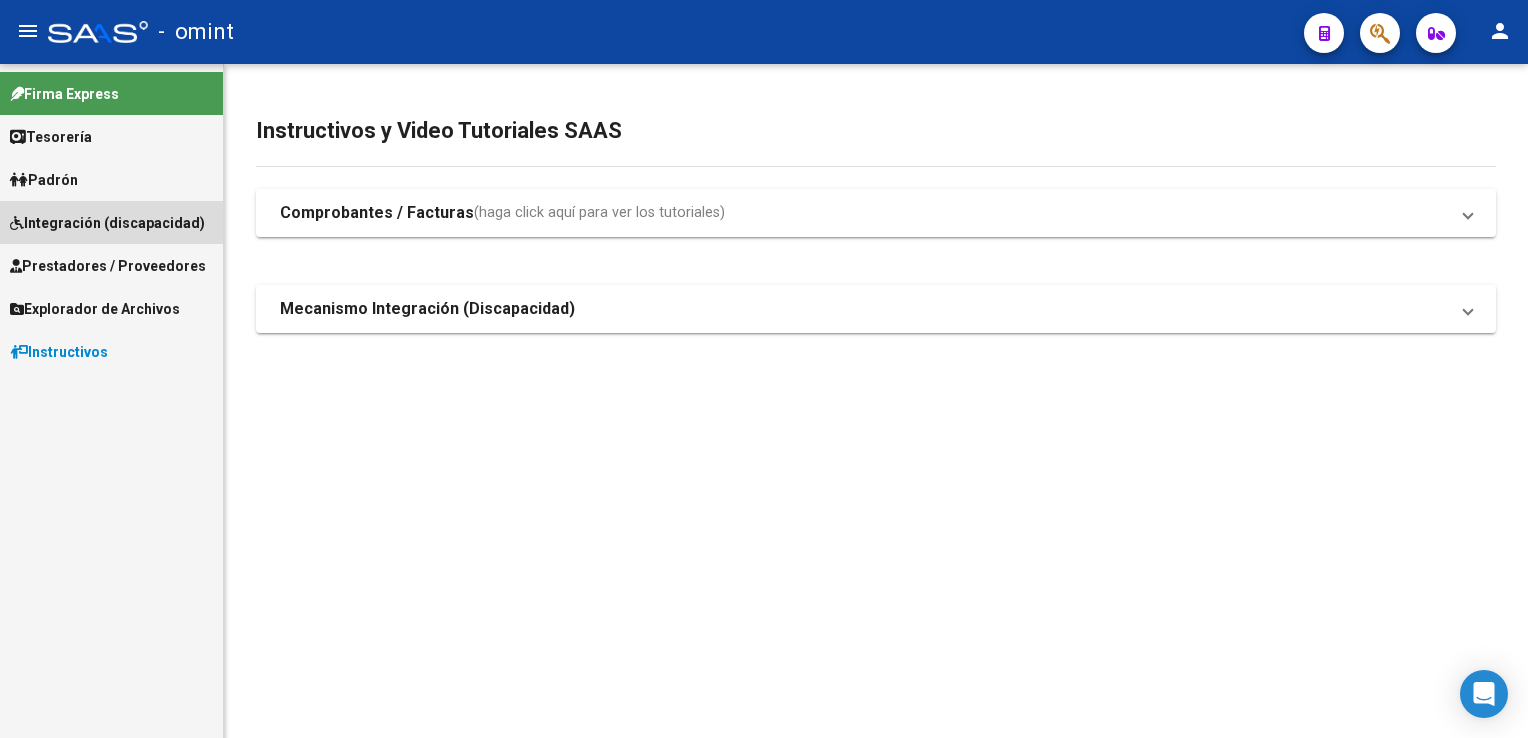 click on "Integración (discapacidad)" at bounding box center (107, 223) 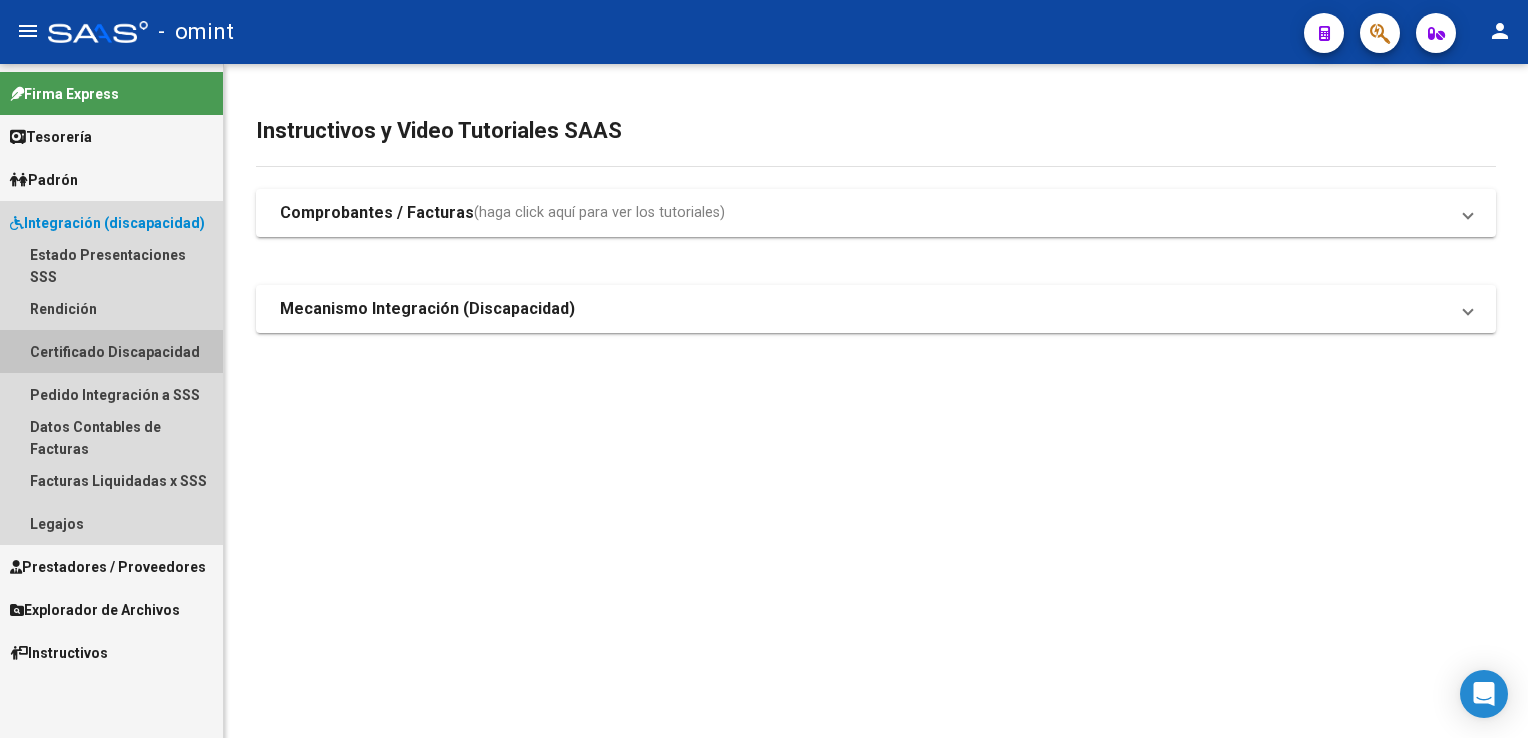 click on "Certificado Discapacidad" at bounding box center [111, 351] 